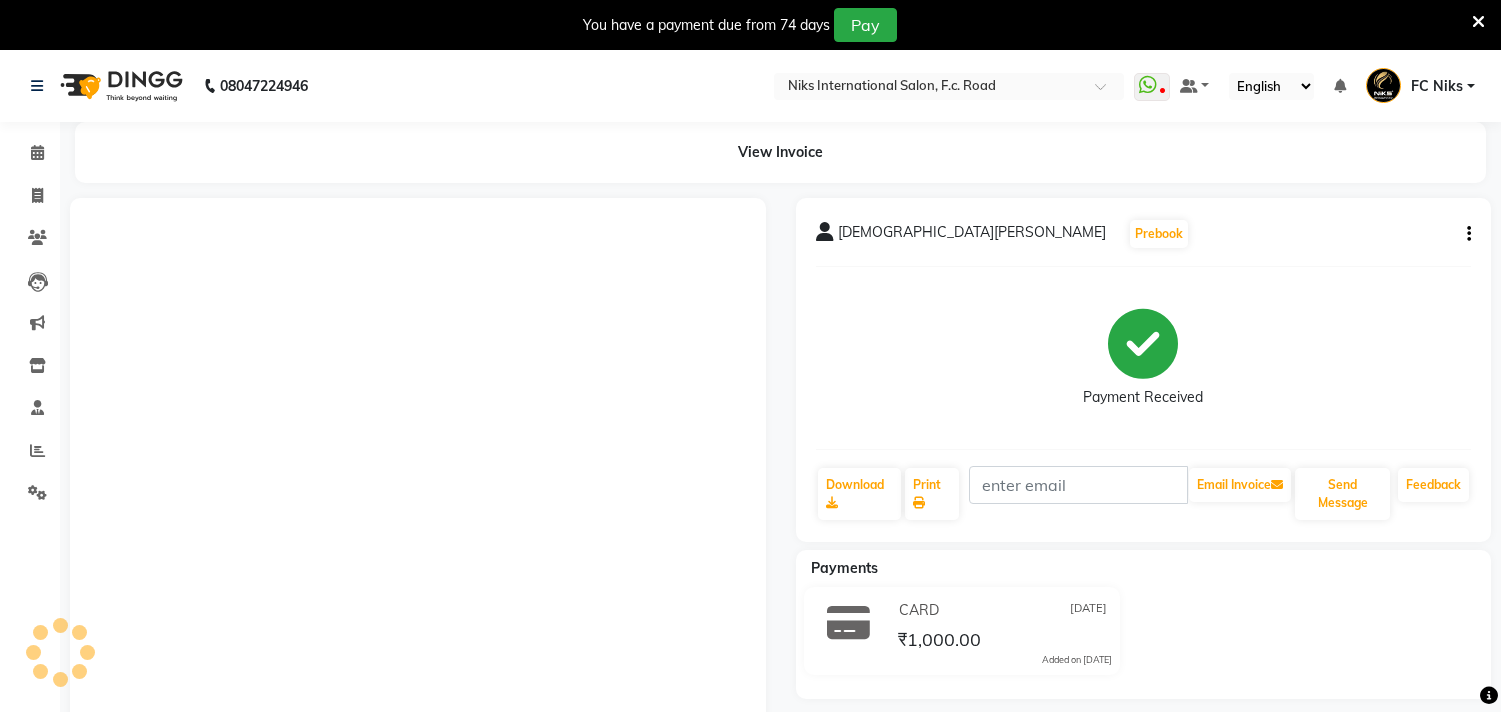 scroll, scrollTop: 171, scrollLeft: 0, axis: vertical 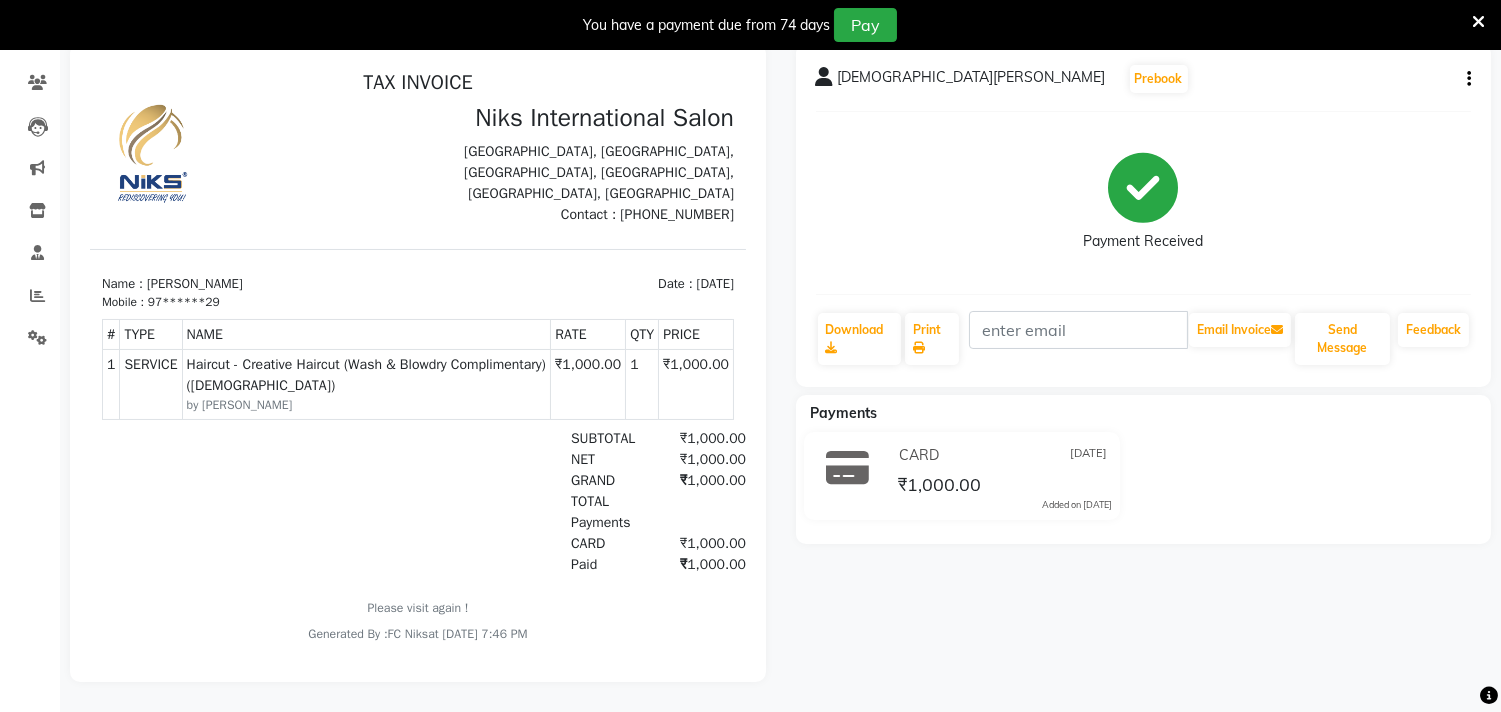 click at bounding box center [1478, 22] 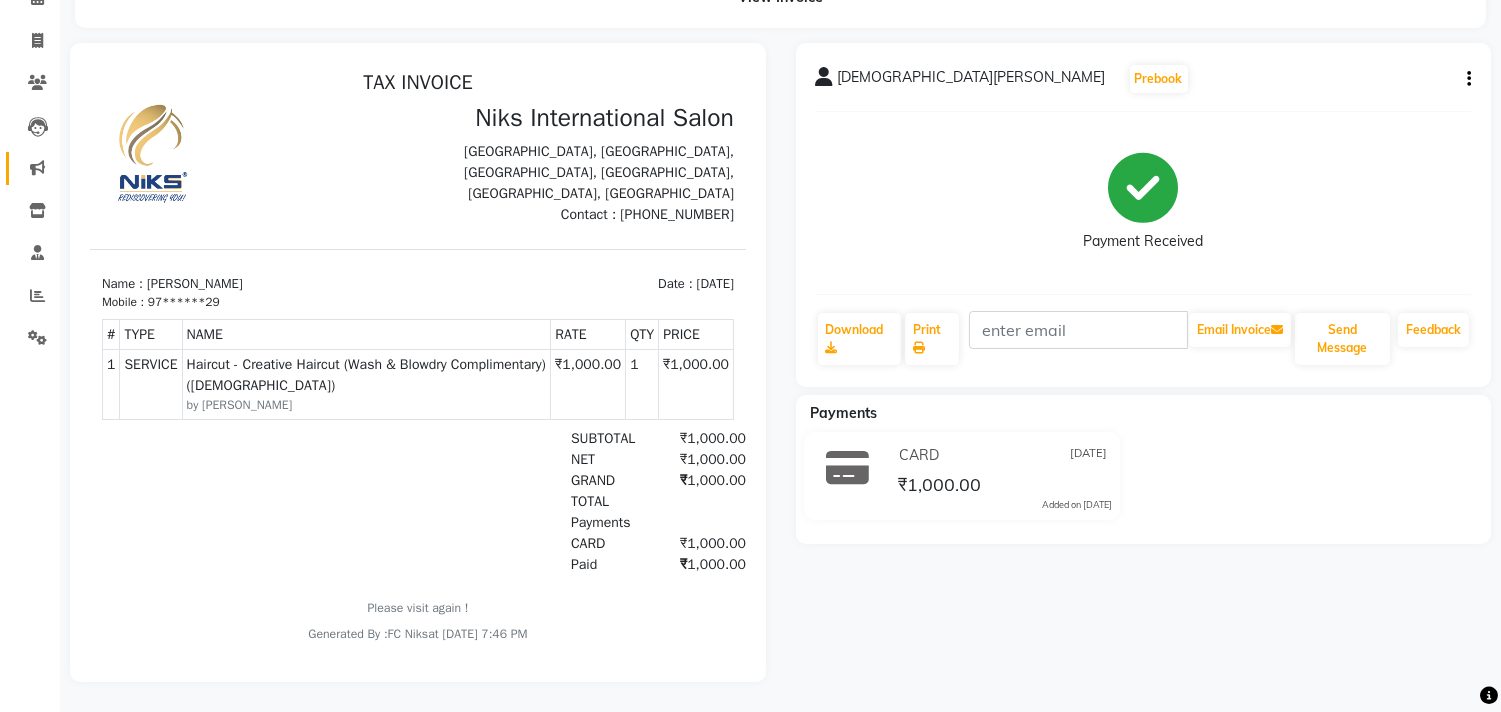 scroll, scrollTop: 74, scrollLeft: 0, axis: vertical 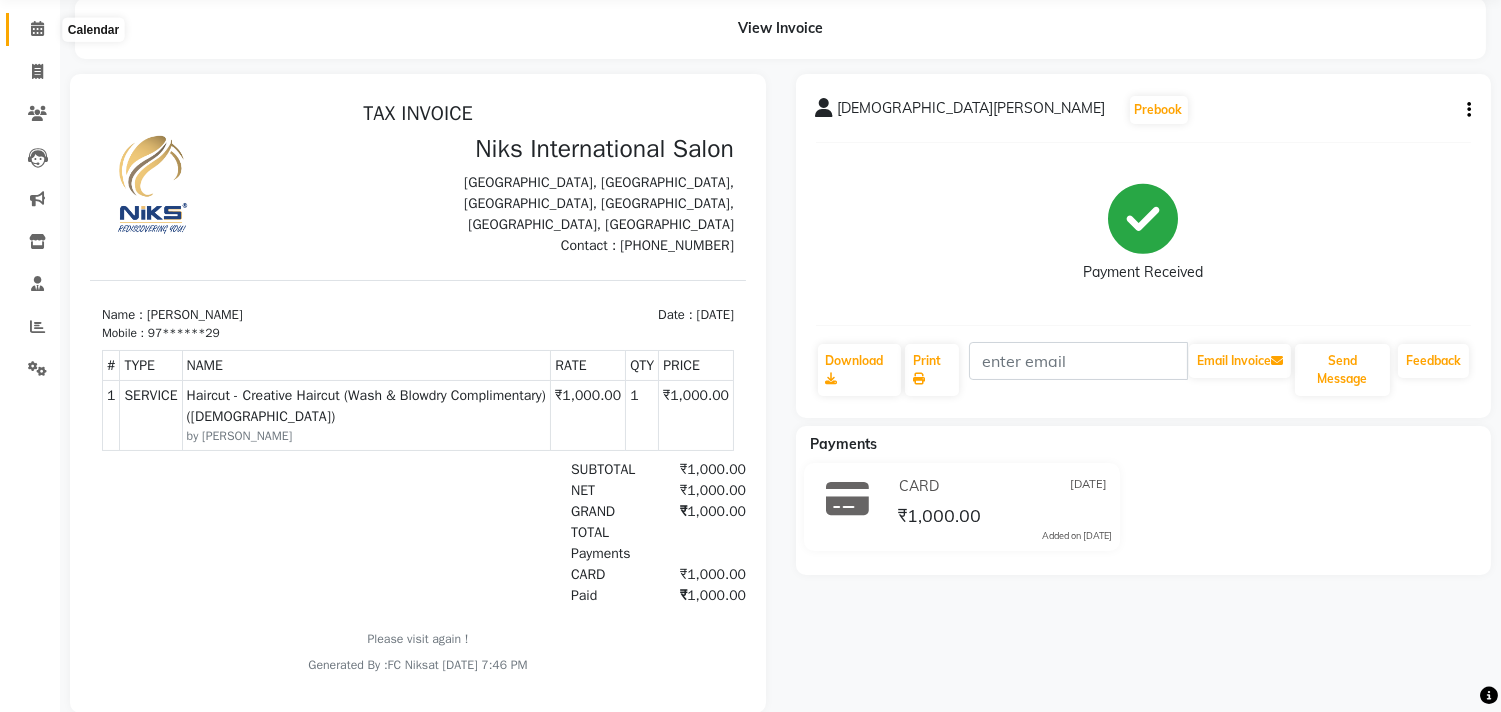 click 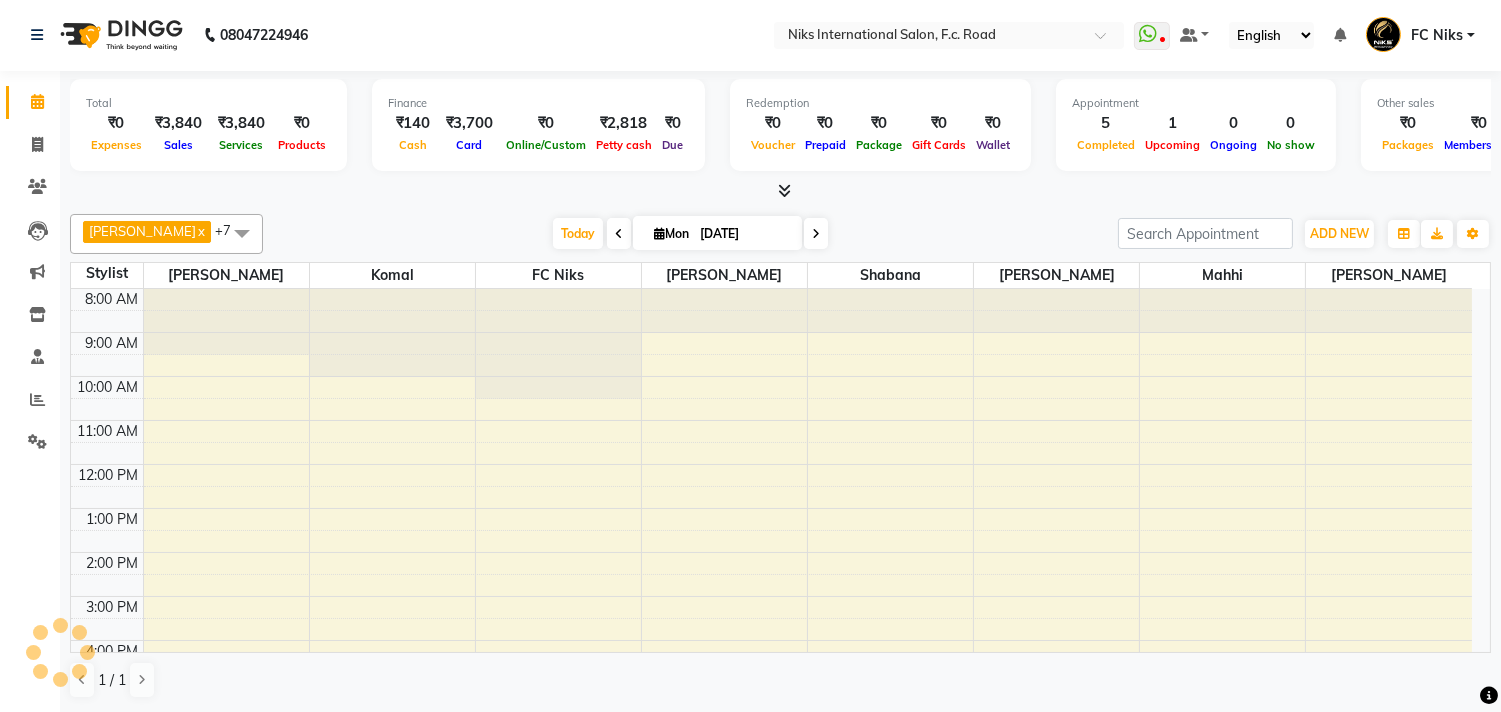 scroll, scrollTop: 0, scrollLeft: 0, axis: both 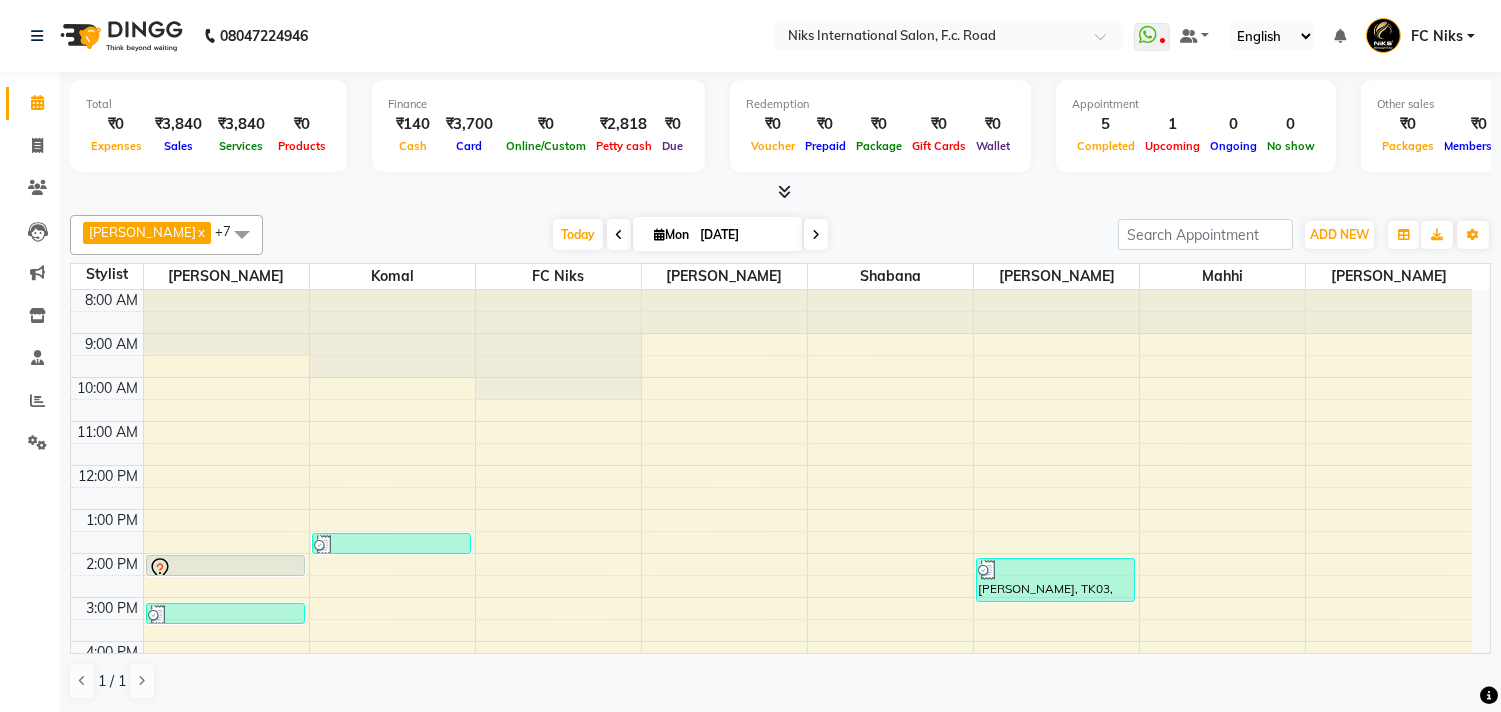 click at bounding box center (784, 191) 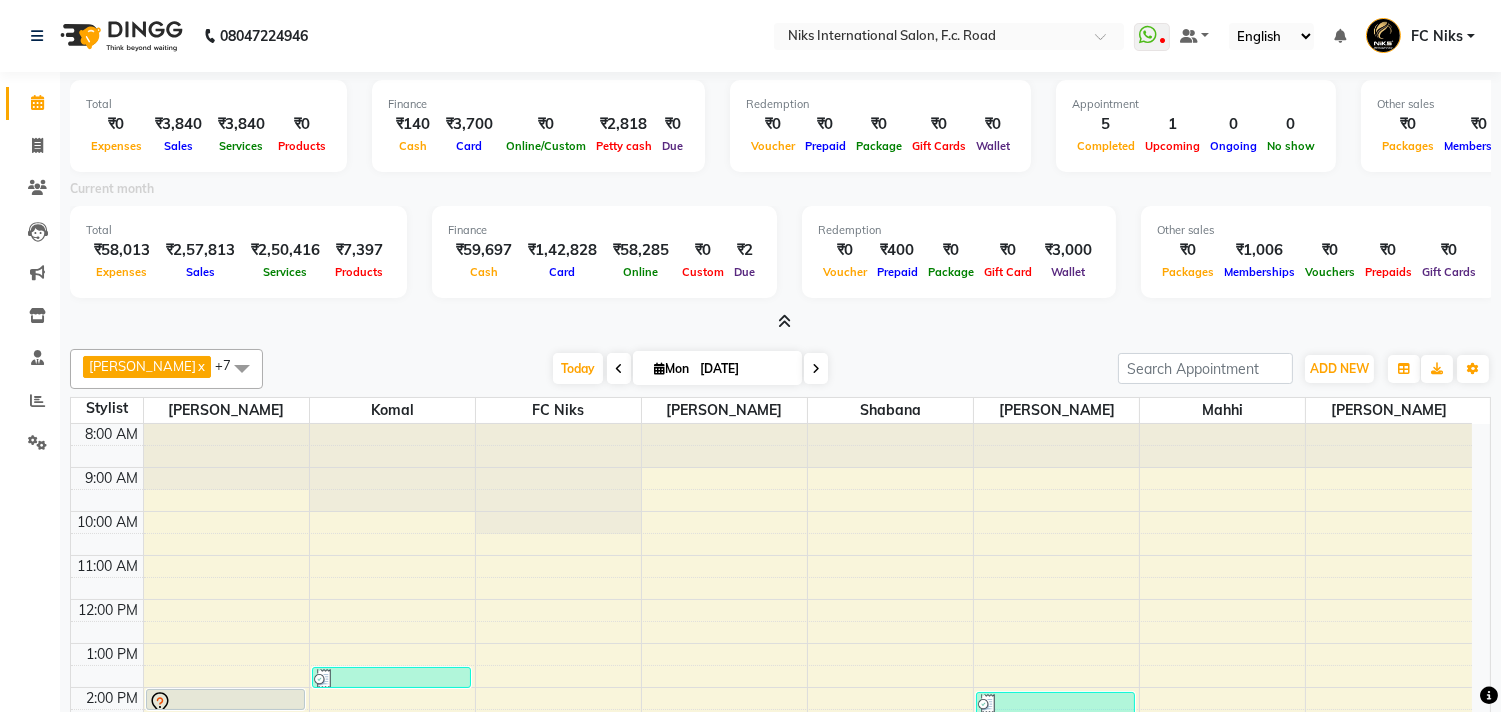 click at bounding box center (784, 321) 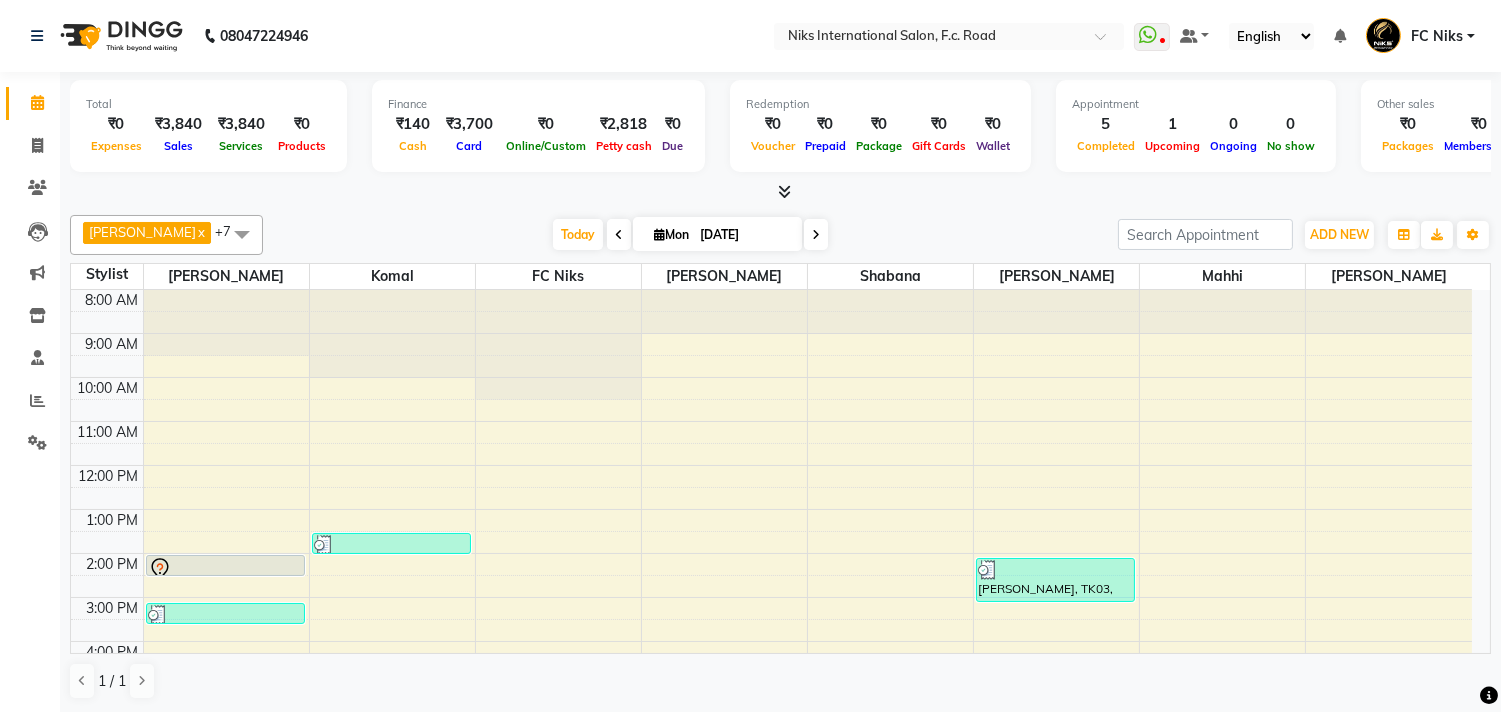 click on "ADD NEW Toggle Dropdown Add Appointment Add Invoice Add Expense Add Attendance Add Client" at bounding box center (1339, 235) 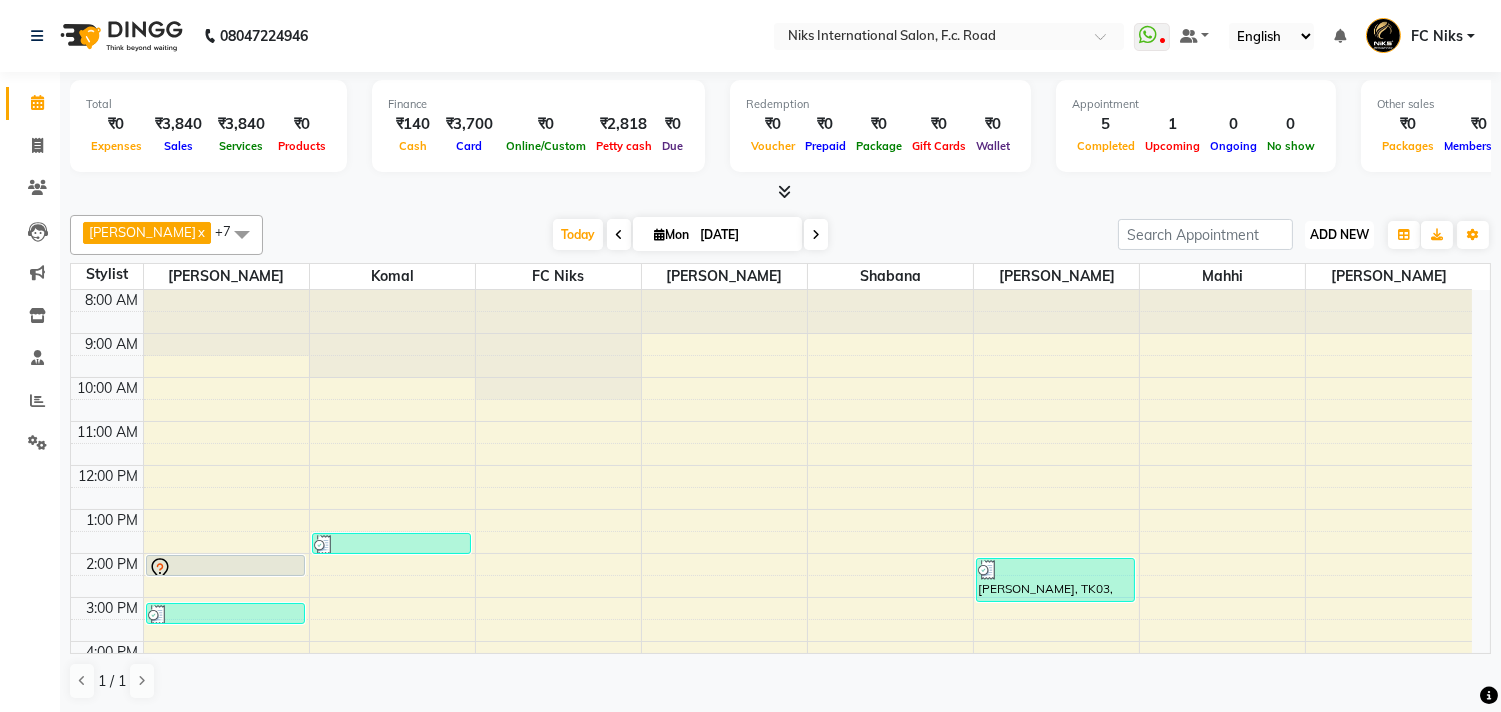 click on "ADD NEW" at bounding box center (1339, 234) 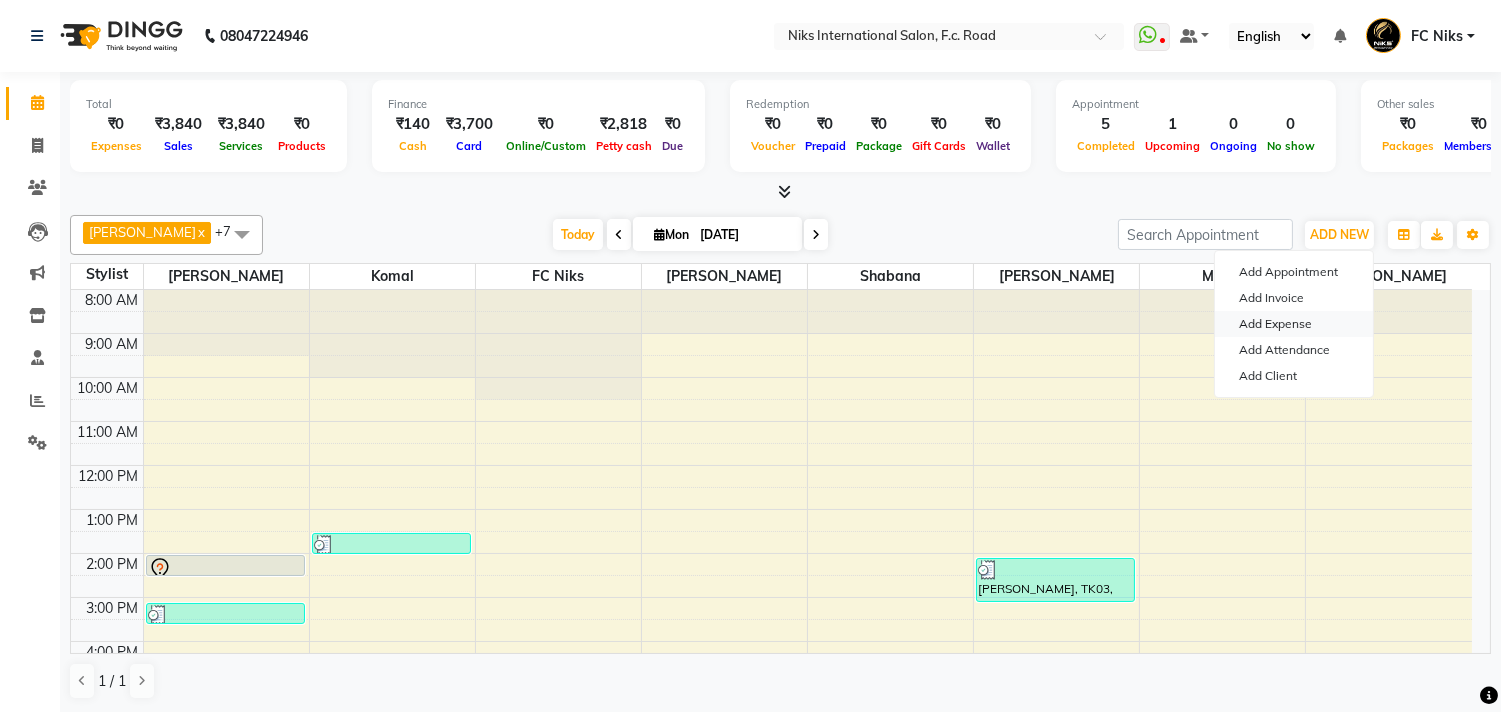 click on "Add Expense" at bounding box center (1294, 324) 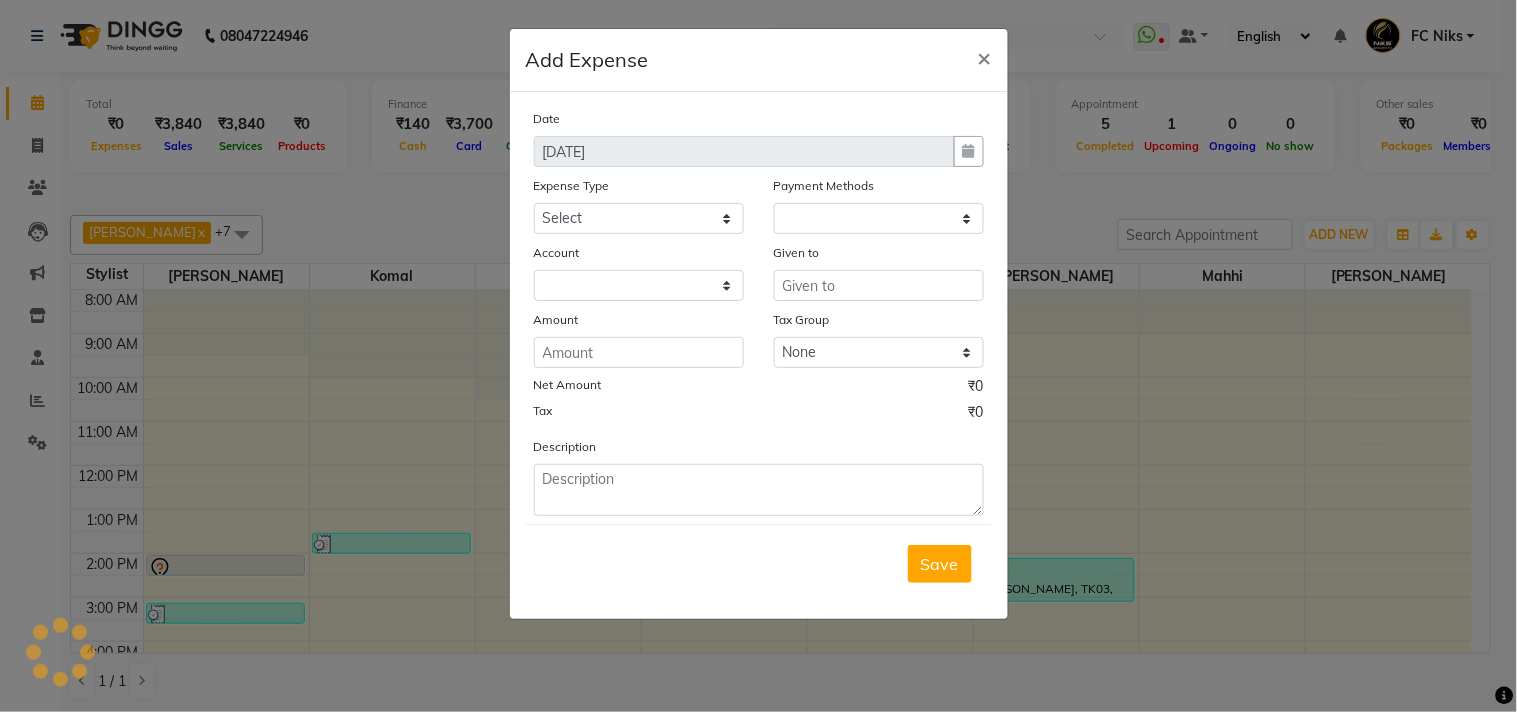 select on "1" 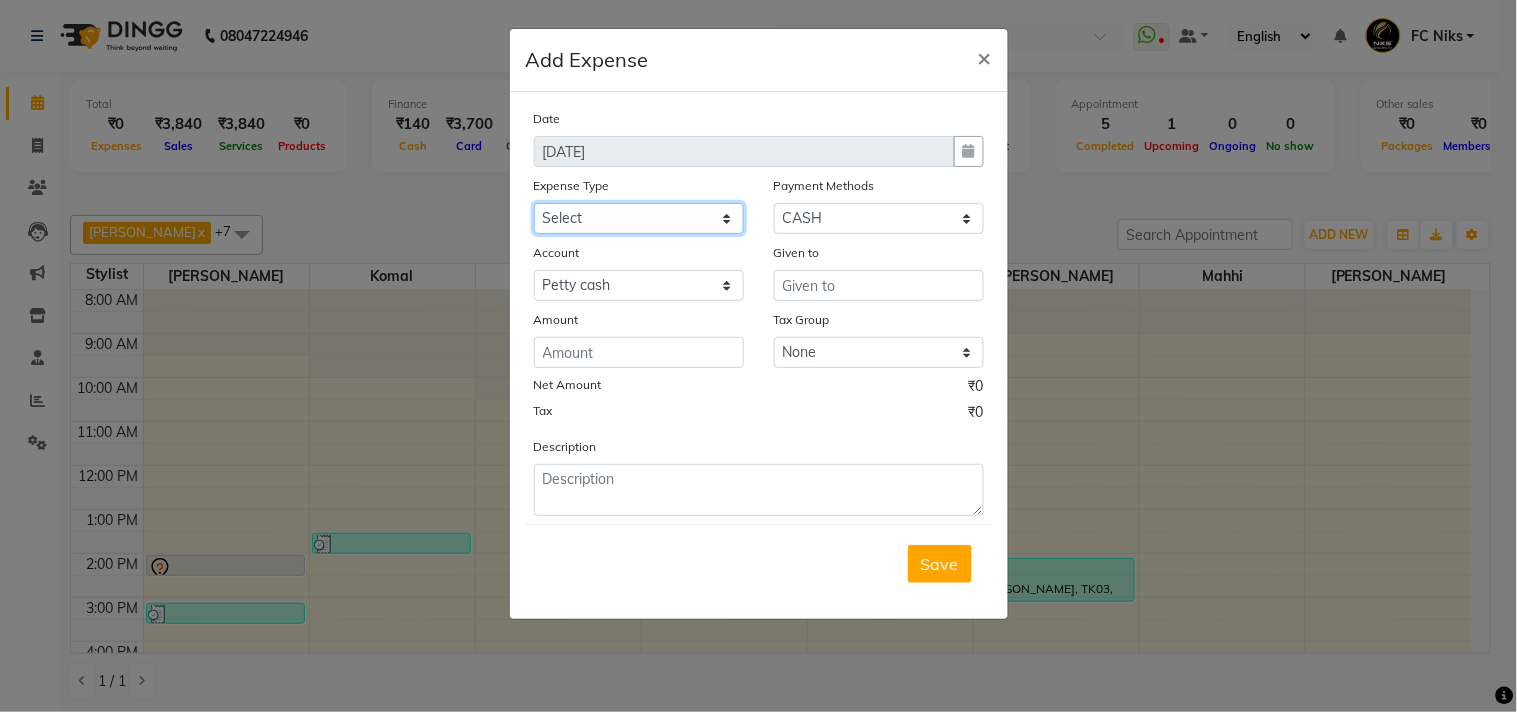 click on "Select Cash transfer to hub Client Snacks Donation Equipment Maintenance Miscellaneous Other Pantry Product Salary Staff Refreshment Tea & Refreshment Travalling" 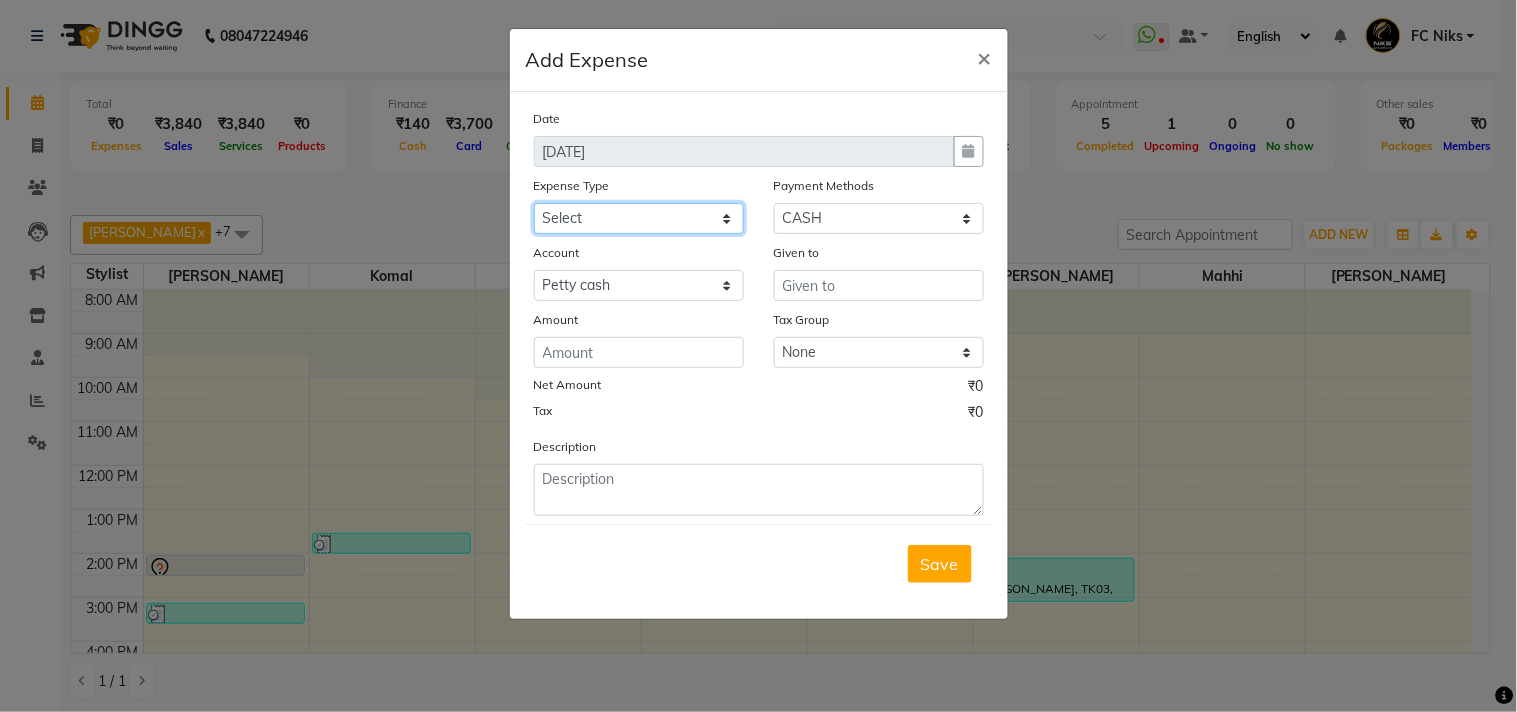 select on "949" 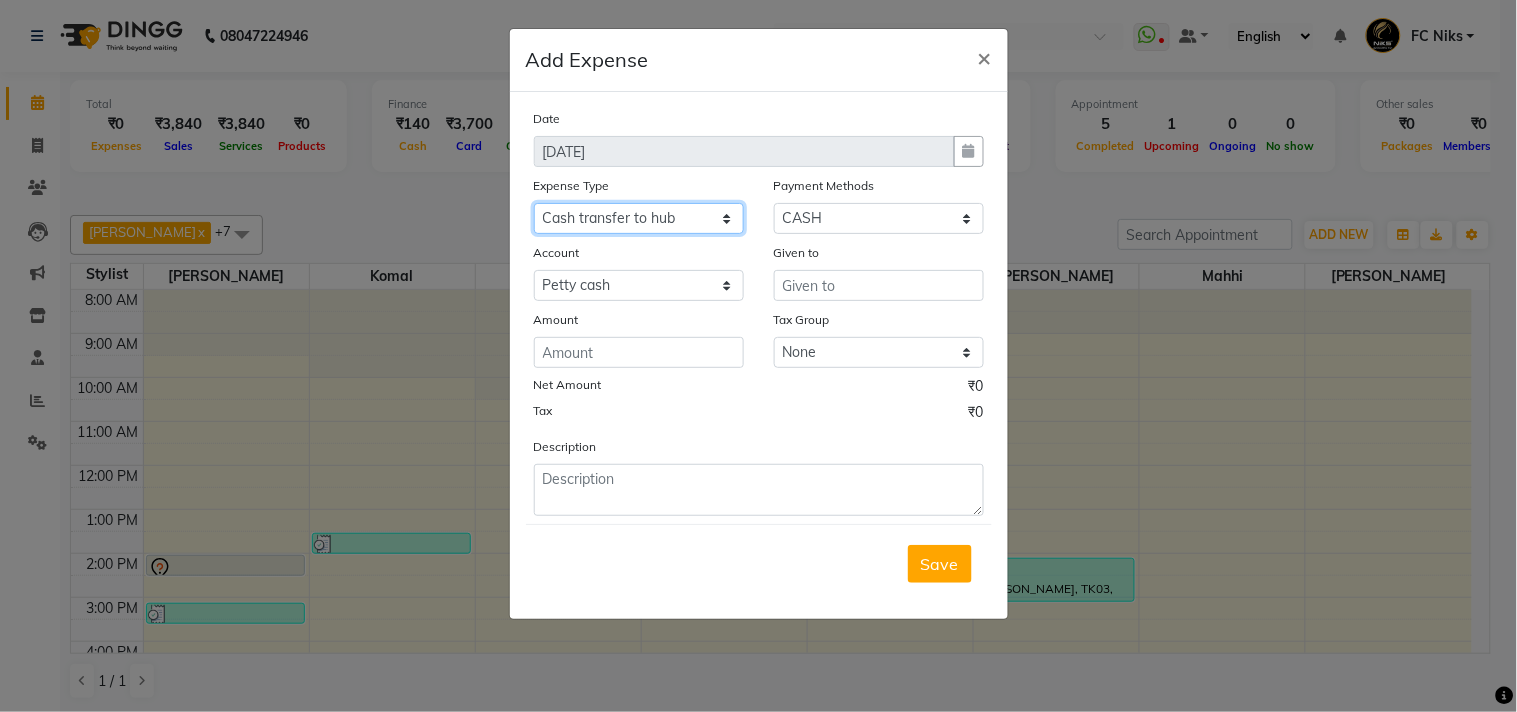 click on "Select Cash transfer to hub Client Snacks Donation Equipment Maintenance Miscellaneous Other Pantry Product Salary Staff Refreshment Tea & Refreshment Travalling" 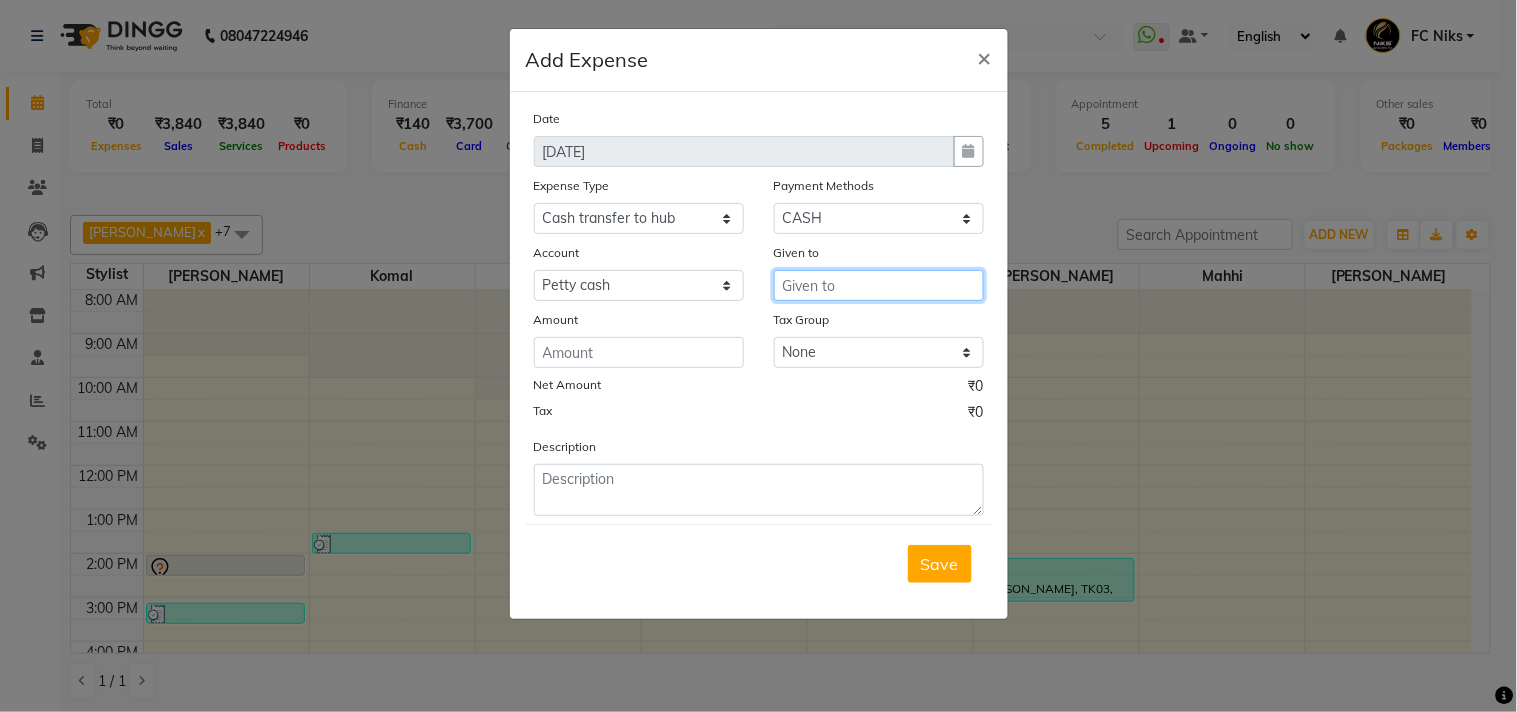click at bounding box center (879, 285) 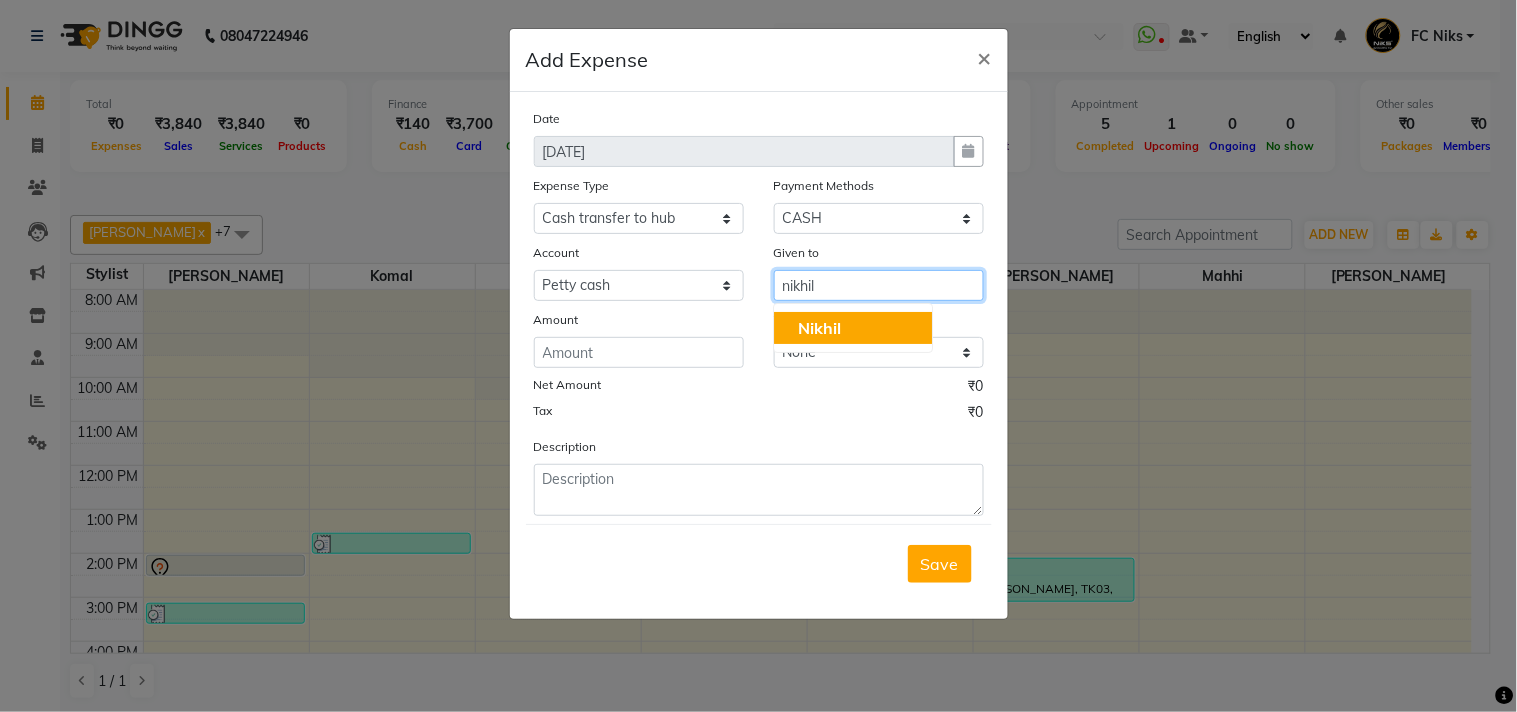 click on "Nikhil" 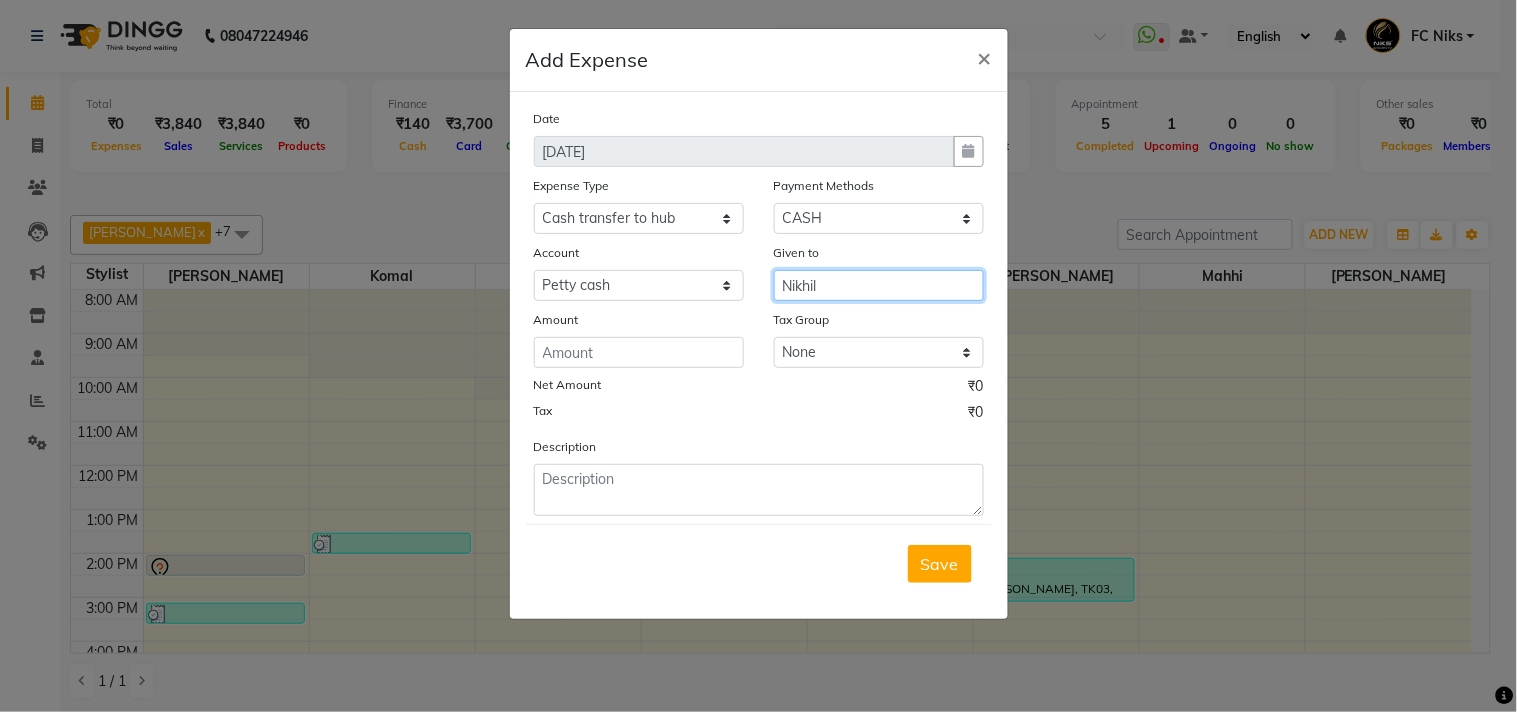 type on "Nikhil" 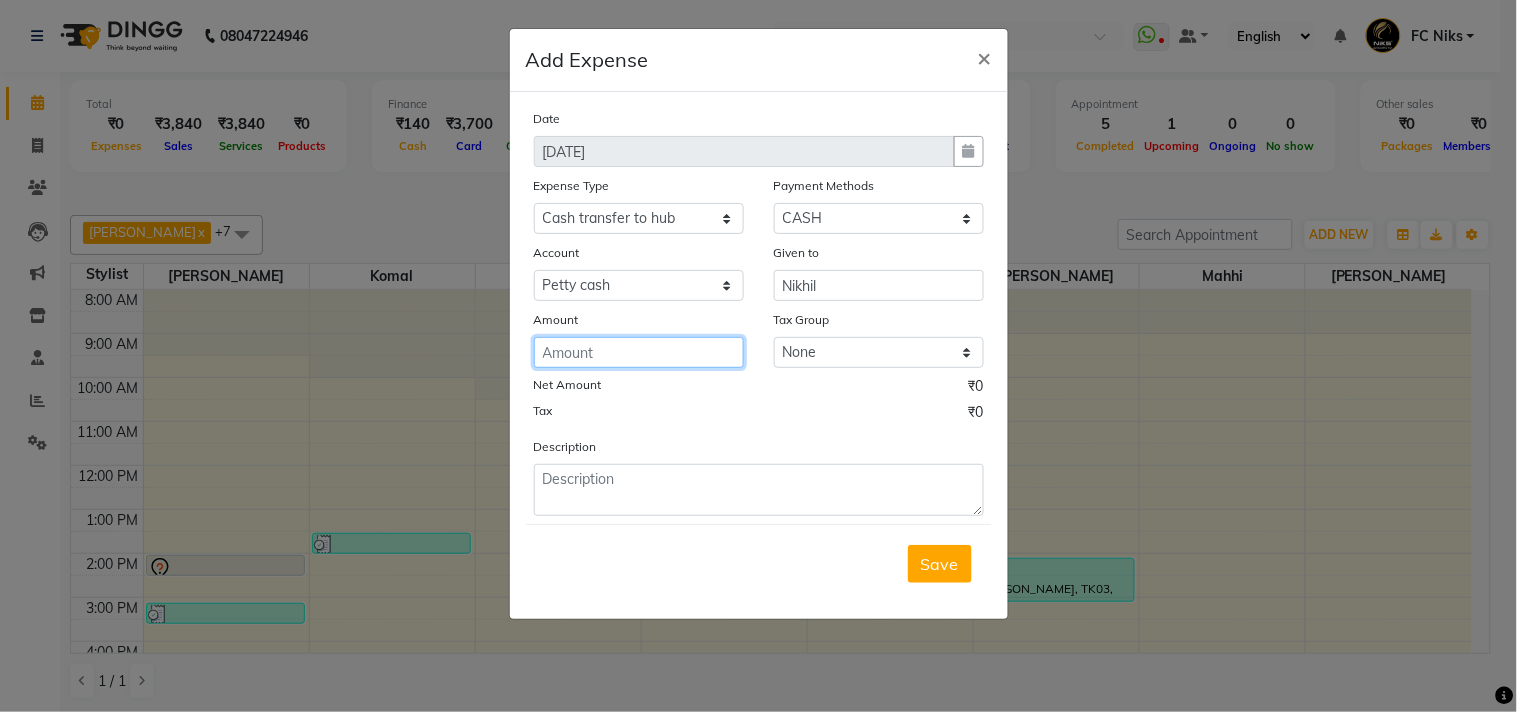 click 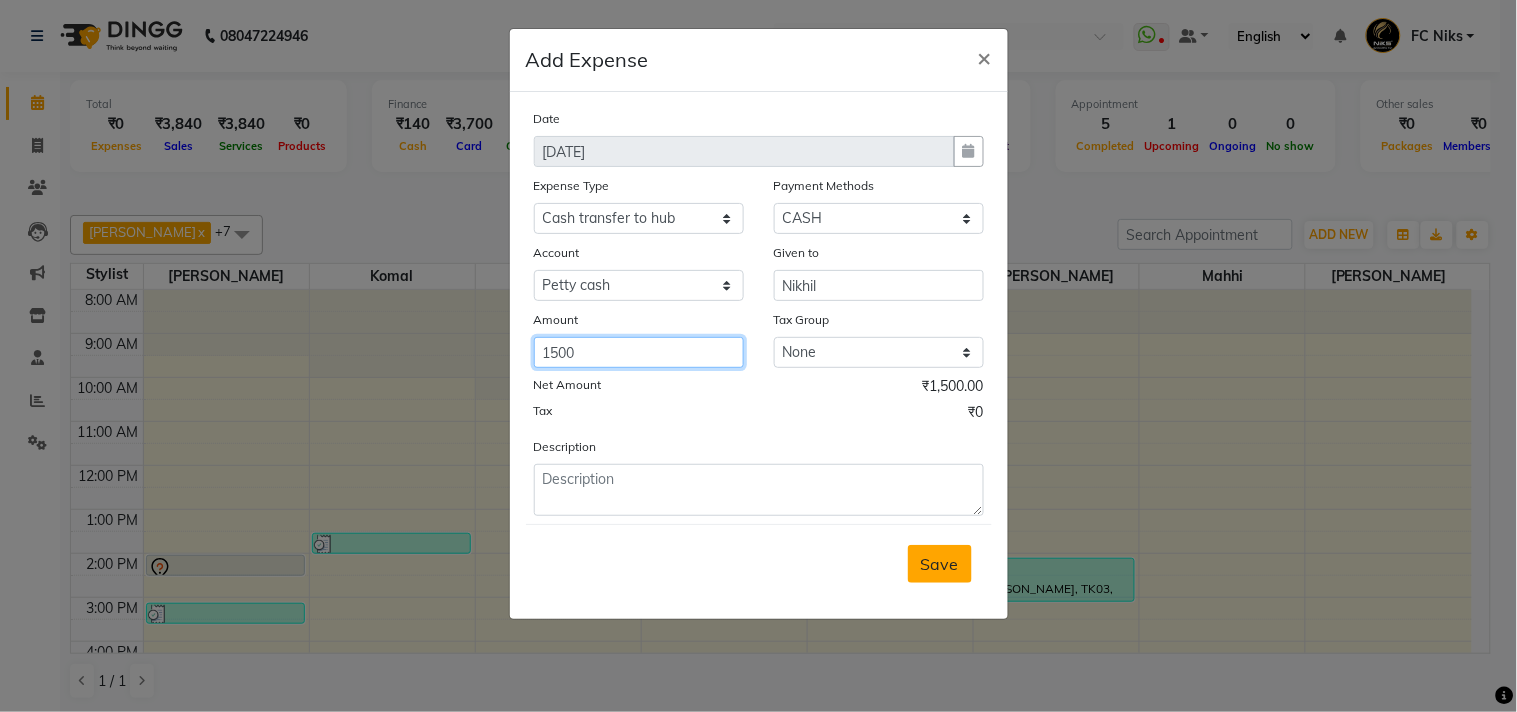 type on "1500" 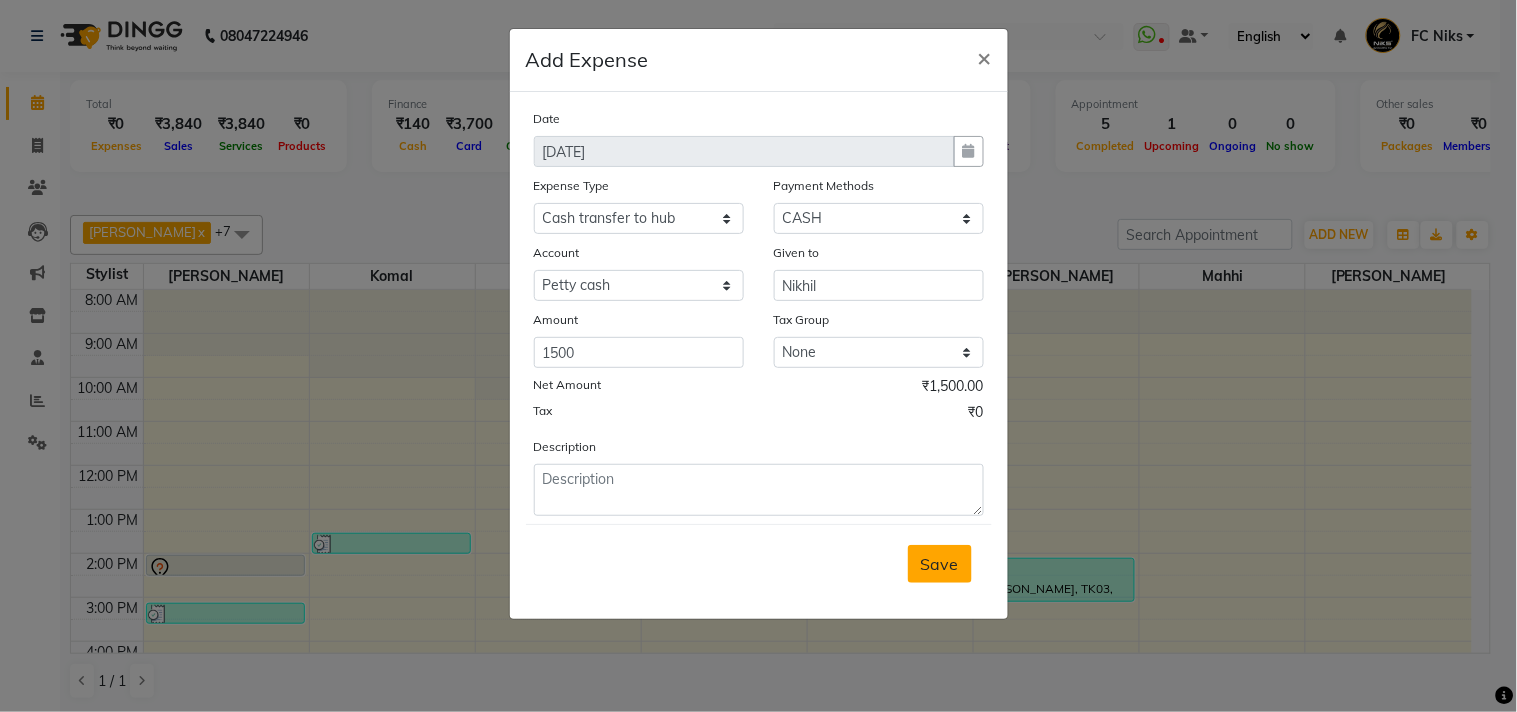 click on "Save" at bounding box center (940, 564) 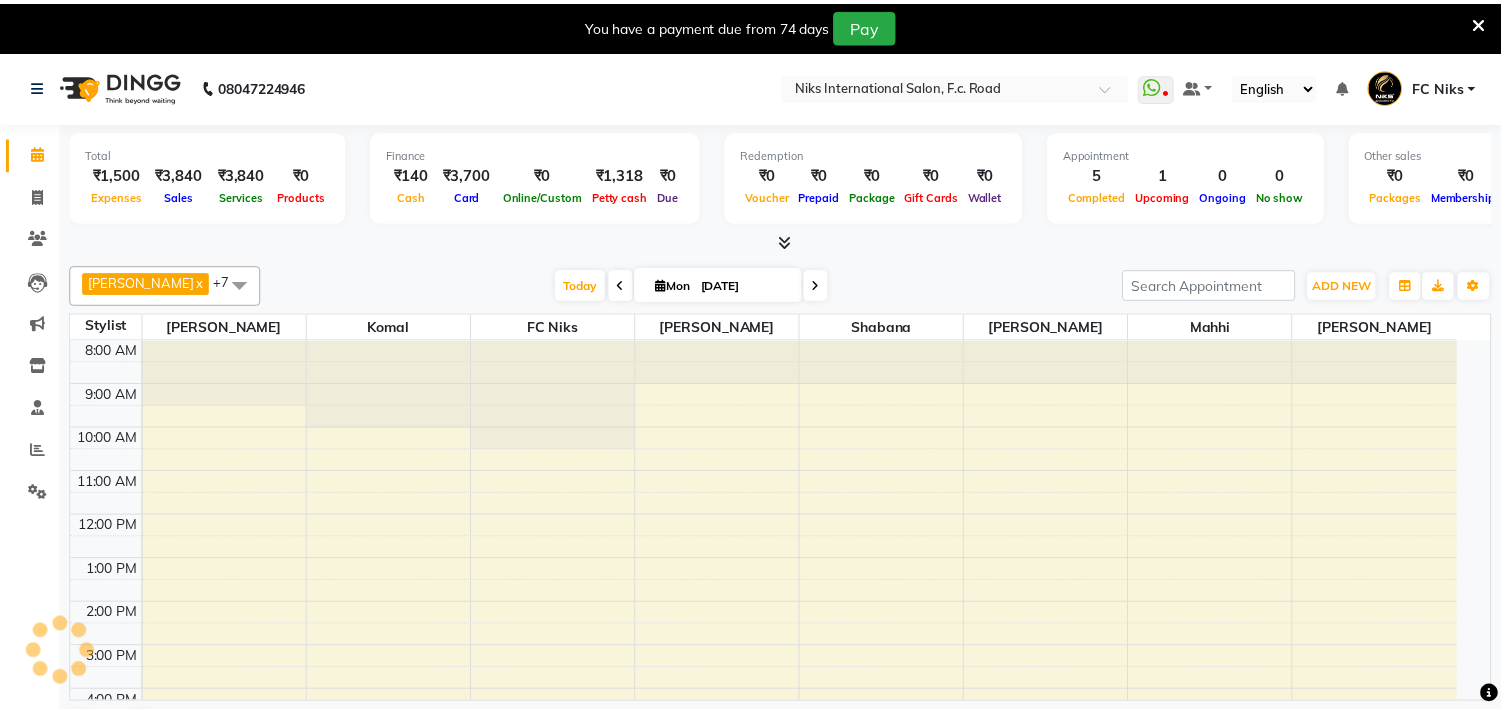 scroll, scrollTop: 0, scrollLeft: 0, axis: both 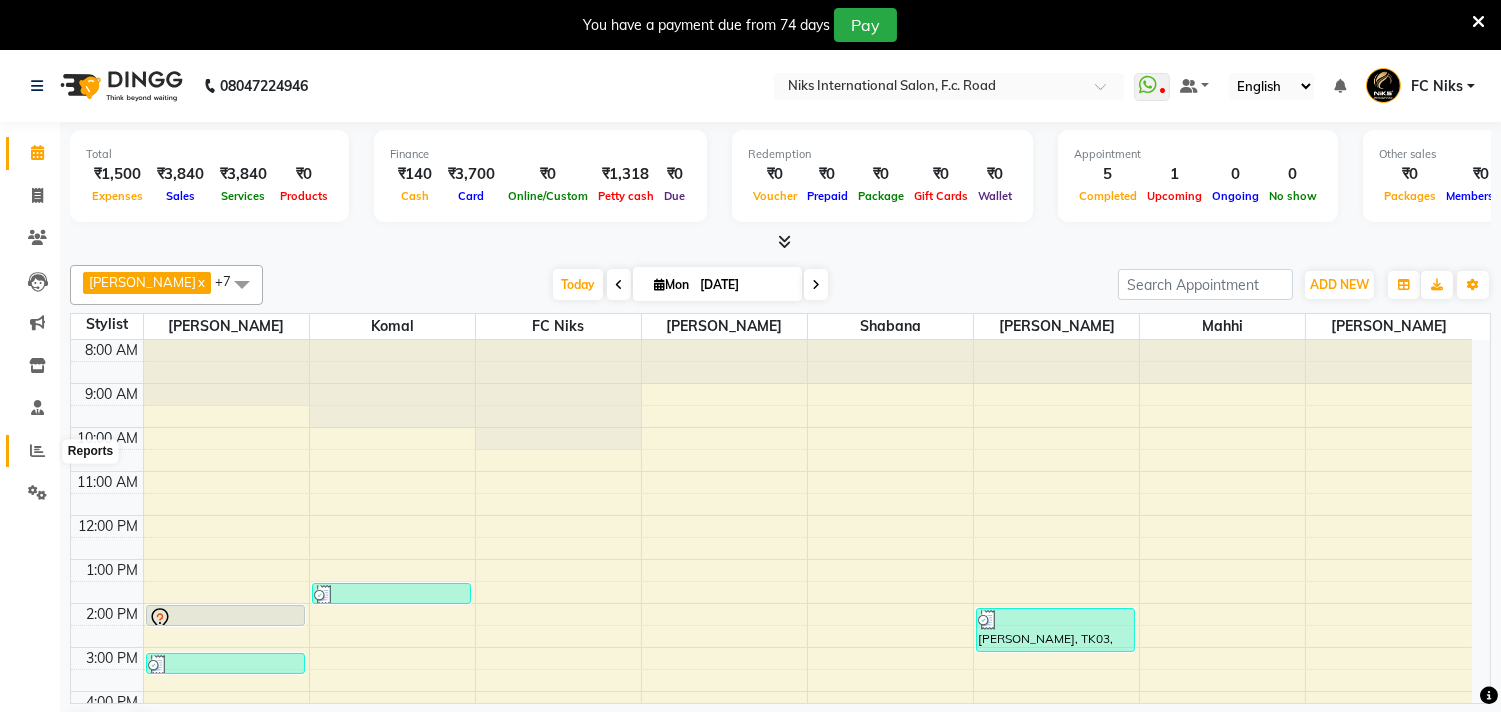 click 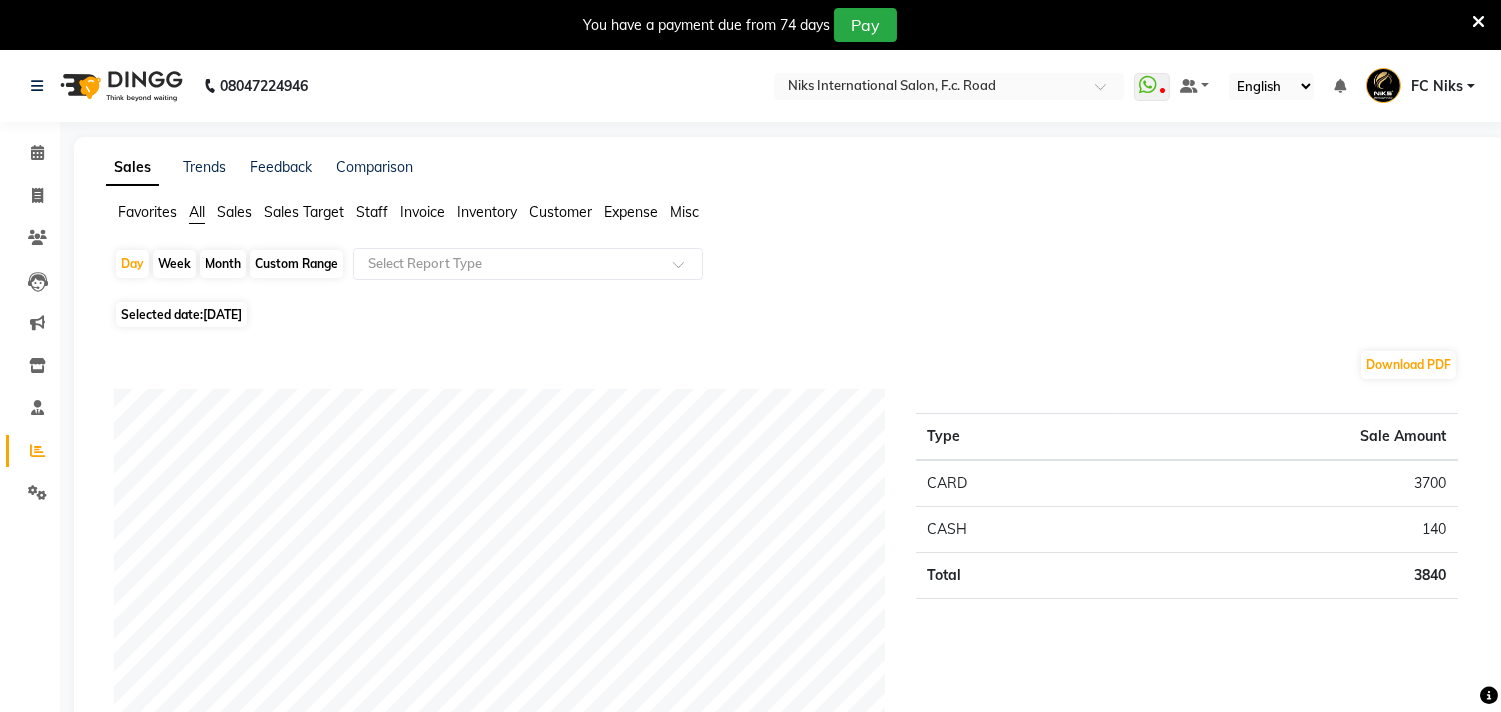 click on "Staff" 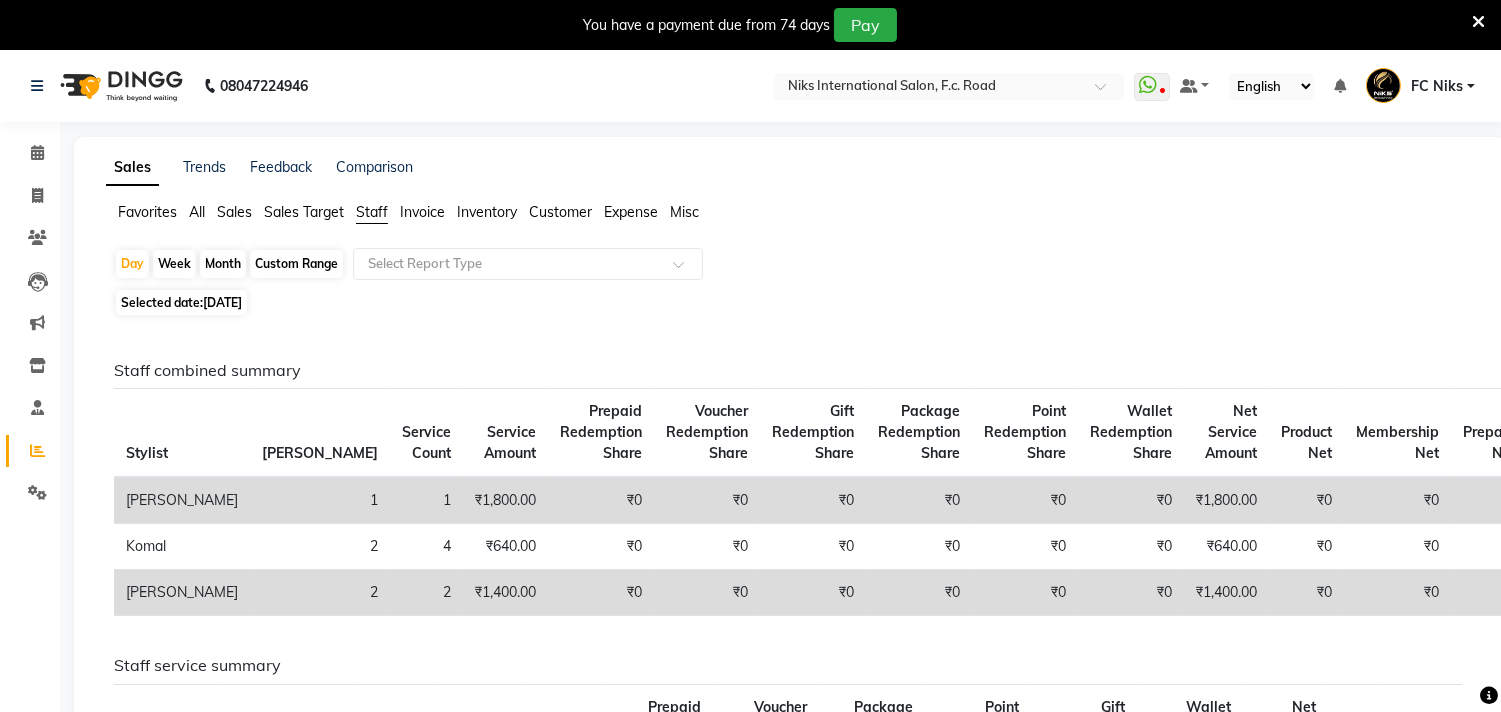 click on "Month" 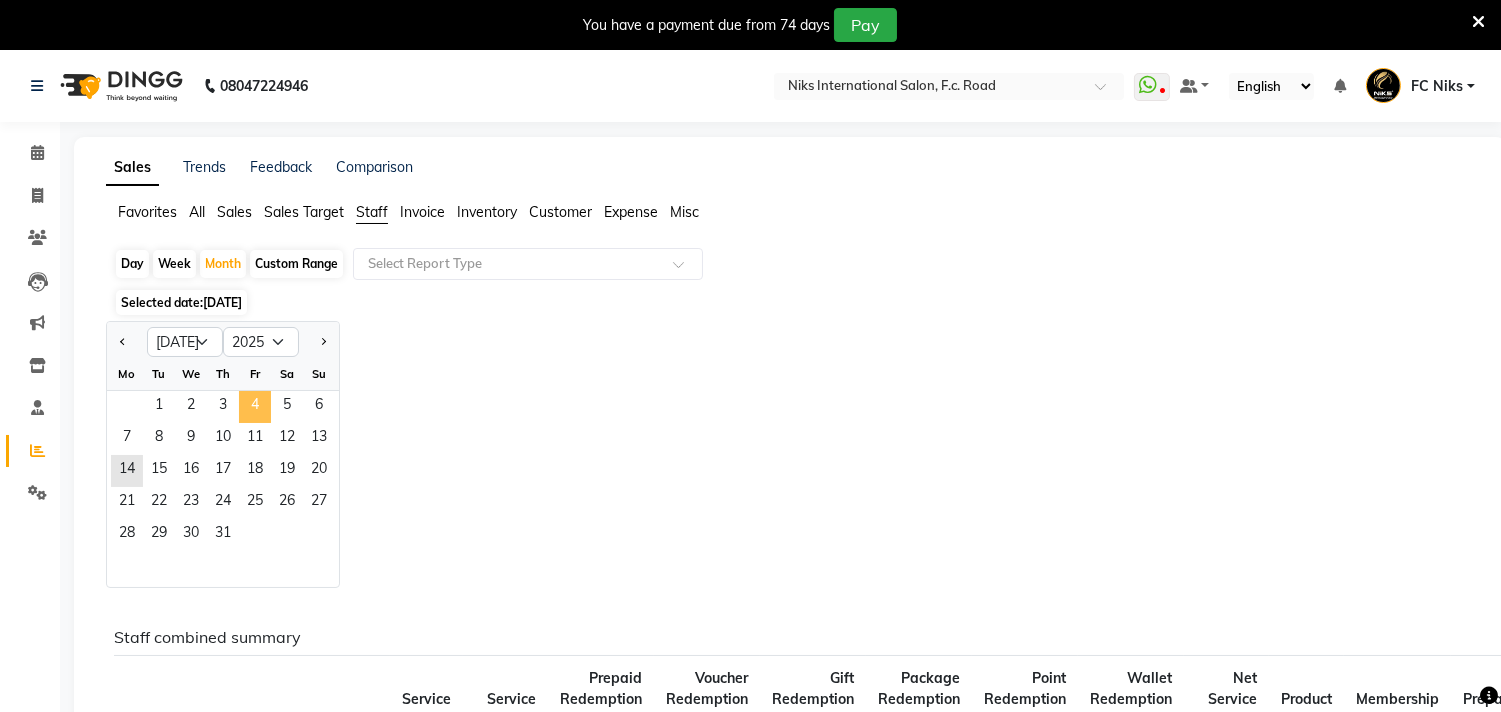 click on "4" 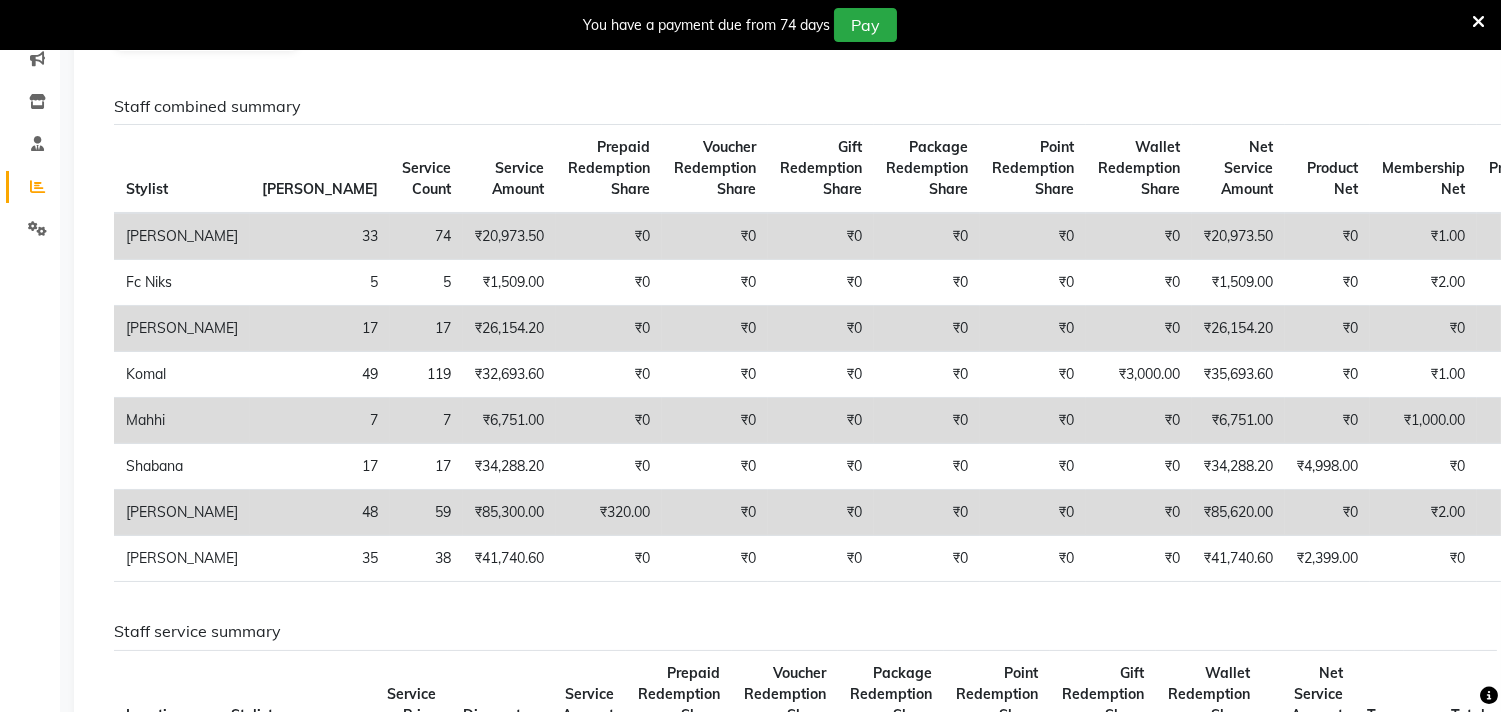 scroll, scrollTop: 258, scrollLeft: 0, axis: vertical 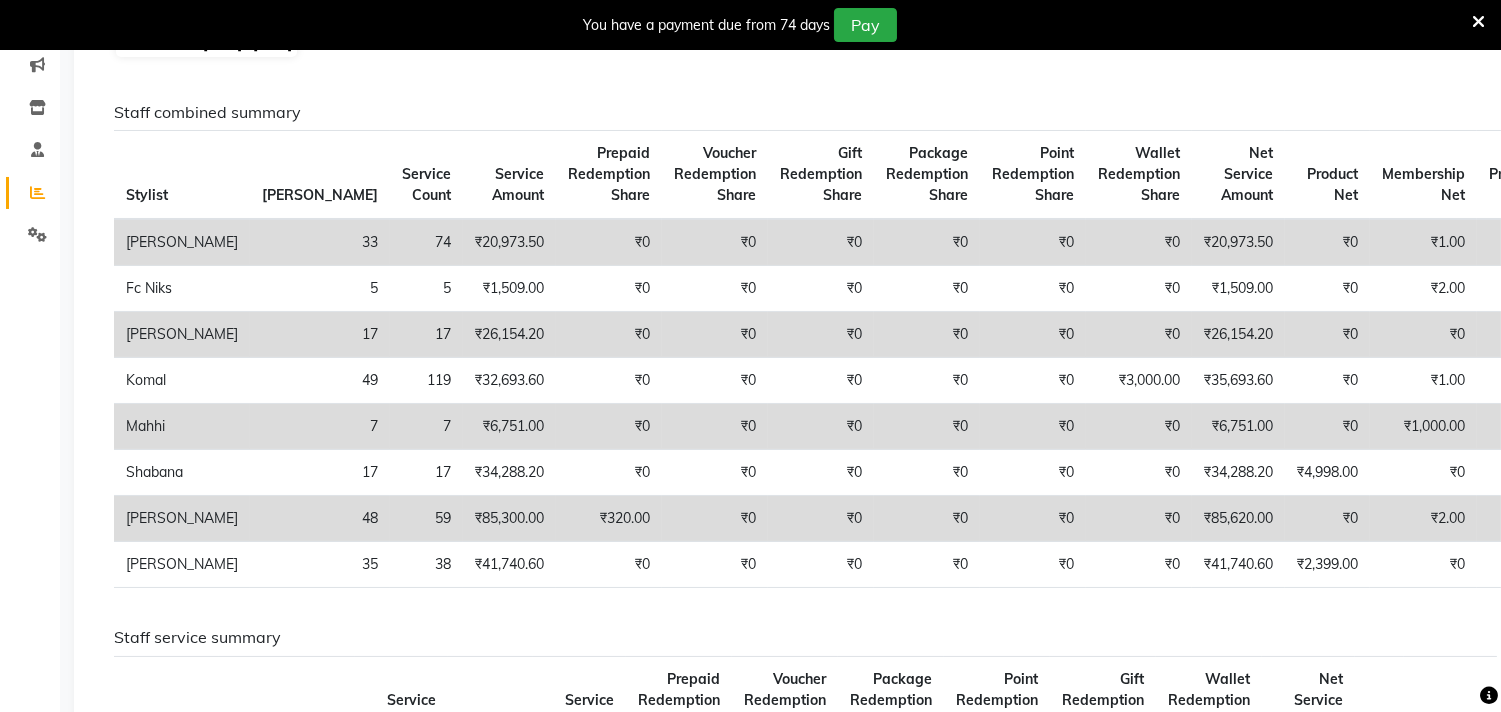 click at bounding box center (1478, 22) 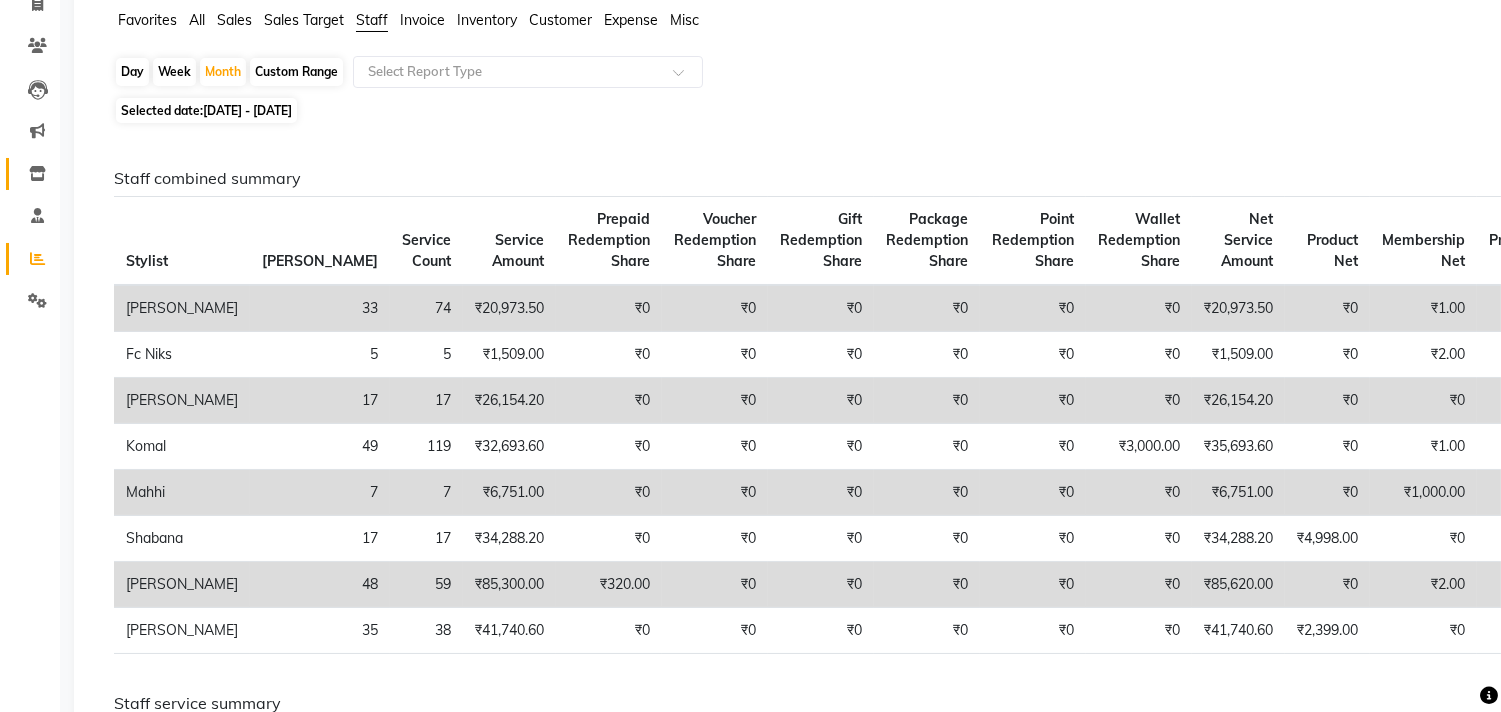 scroll, scrollTop: 0, scrollLeft: 0, axis: both 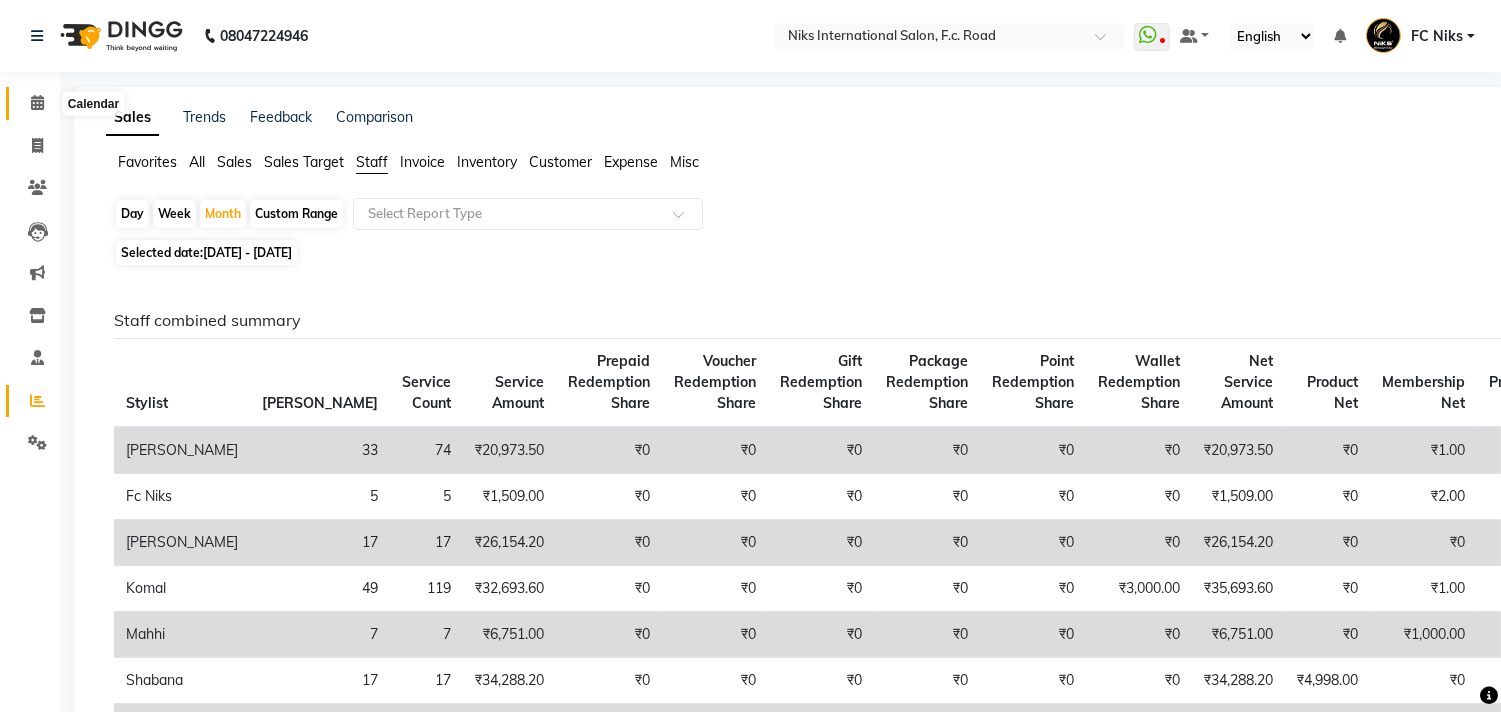 click 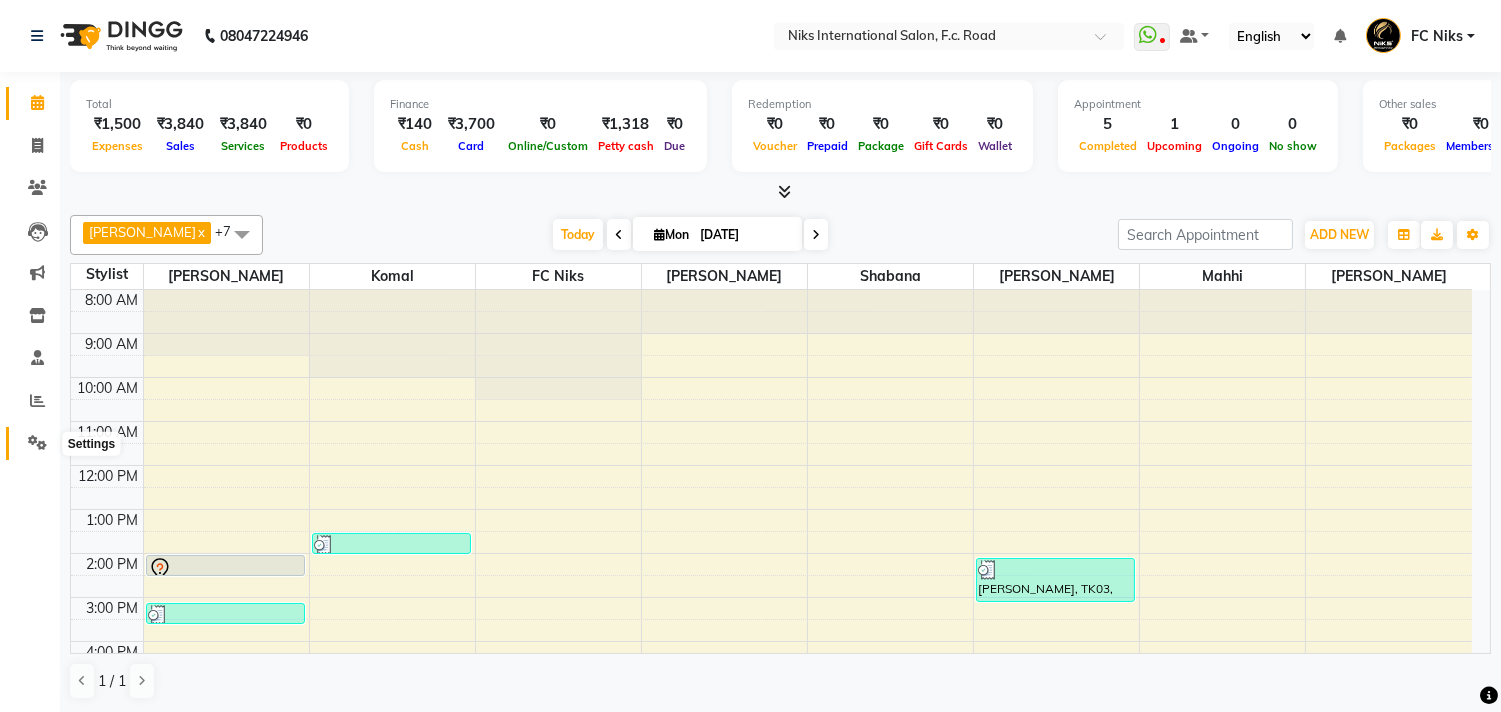 click 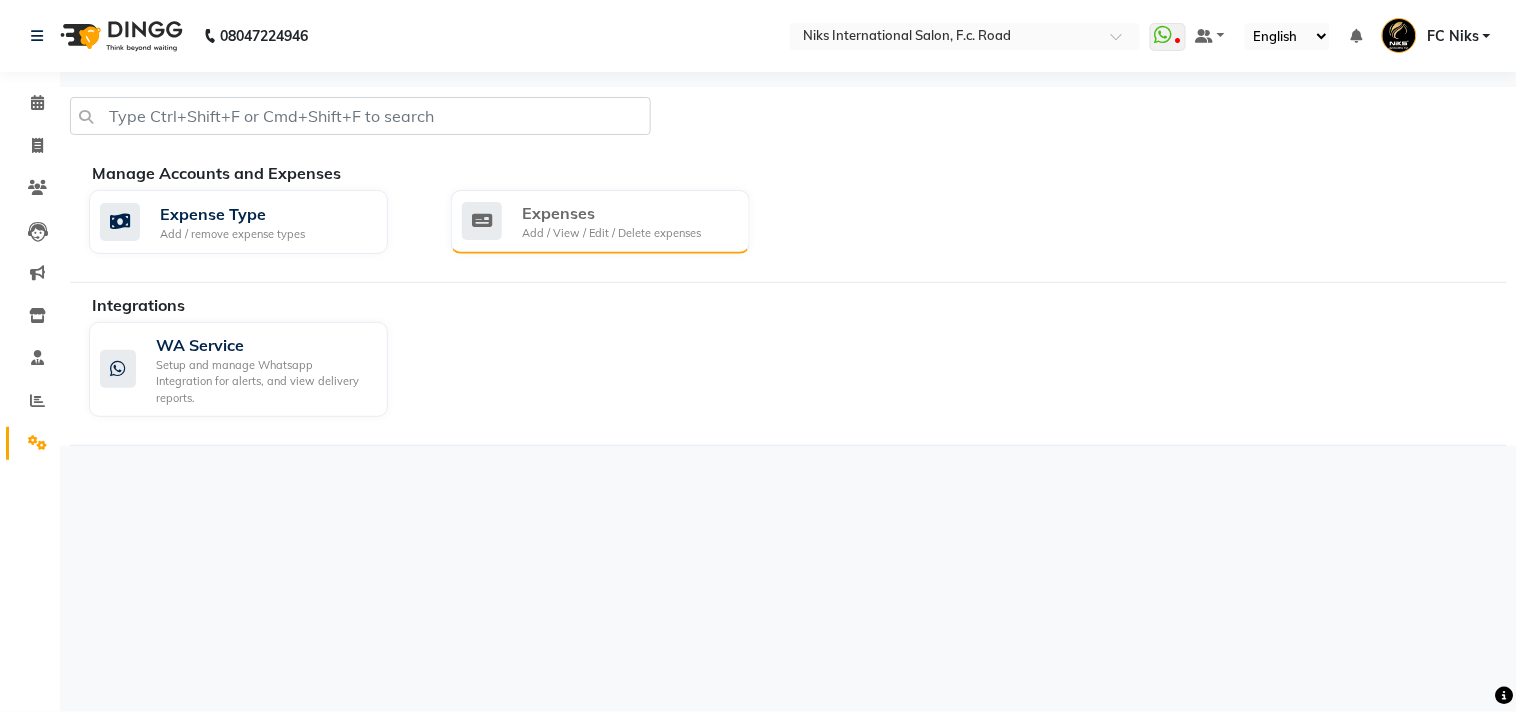 click on "Expenses" 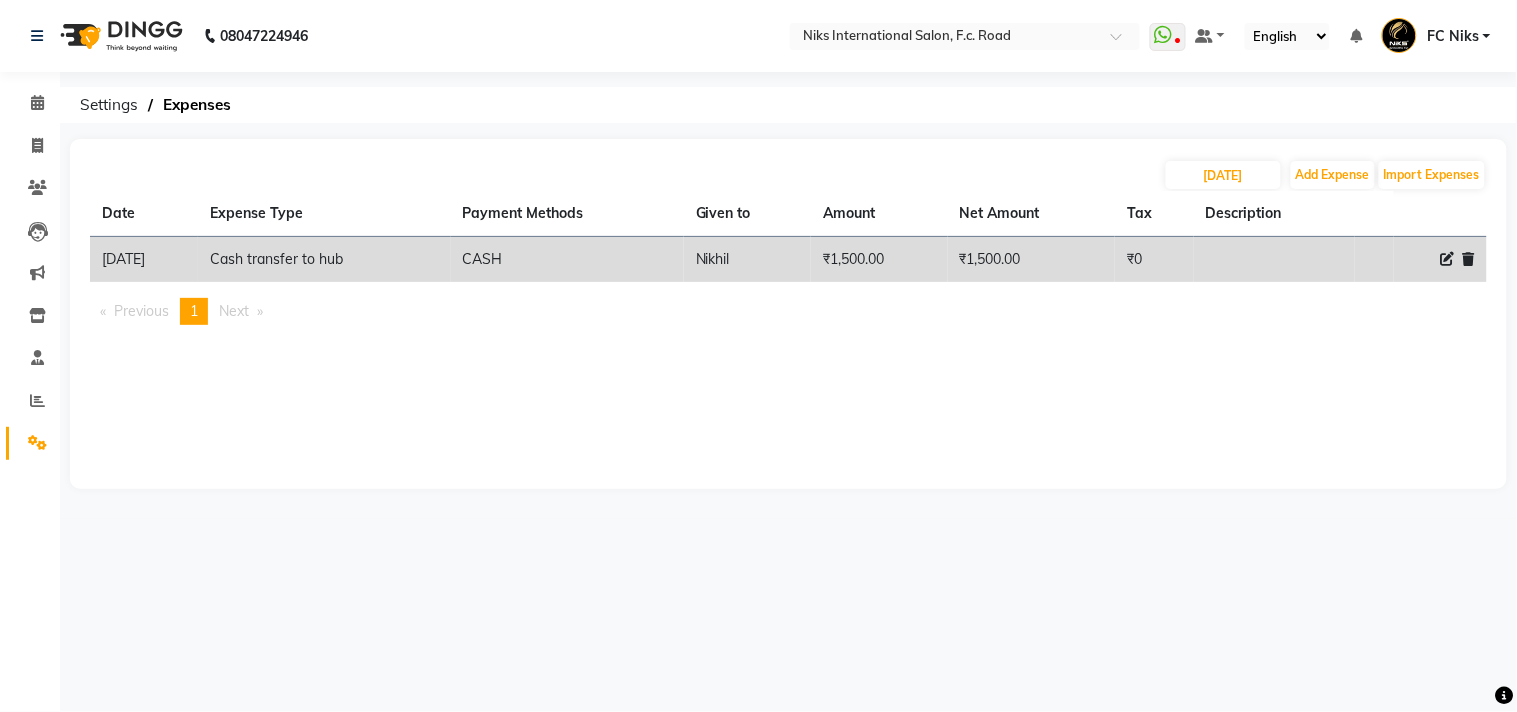 click 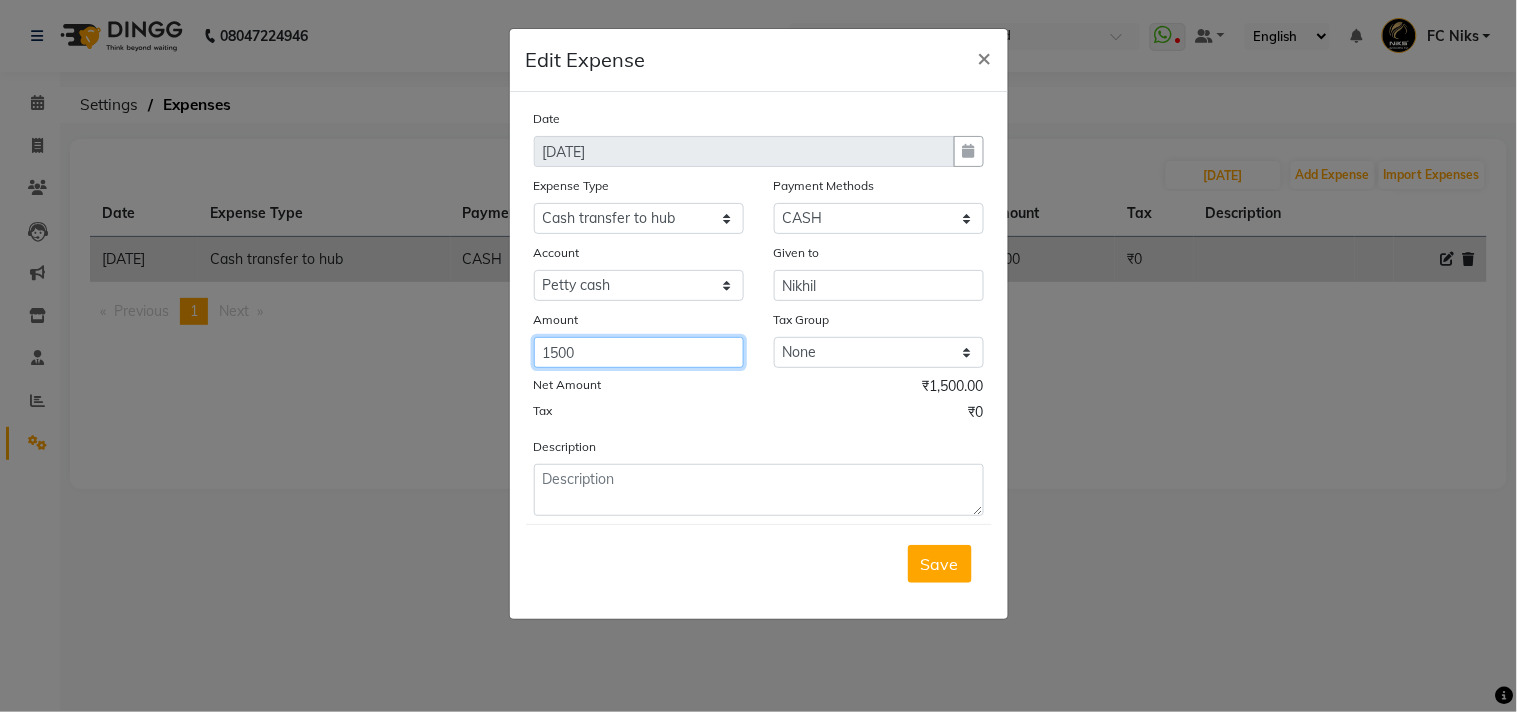 drag, startPoint x: 607, startPoint y: 360, endPoint x: 511, endPoint y: 335, distance: 99.20181 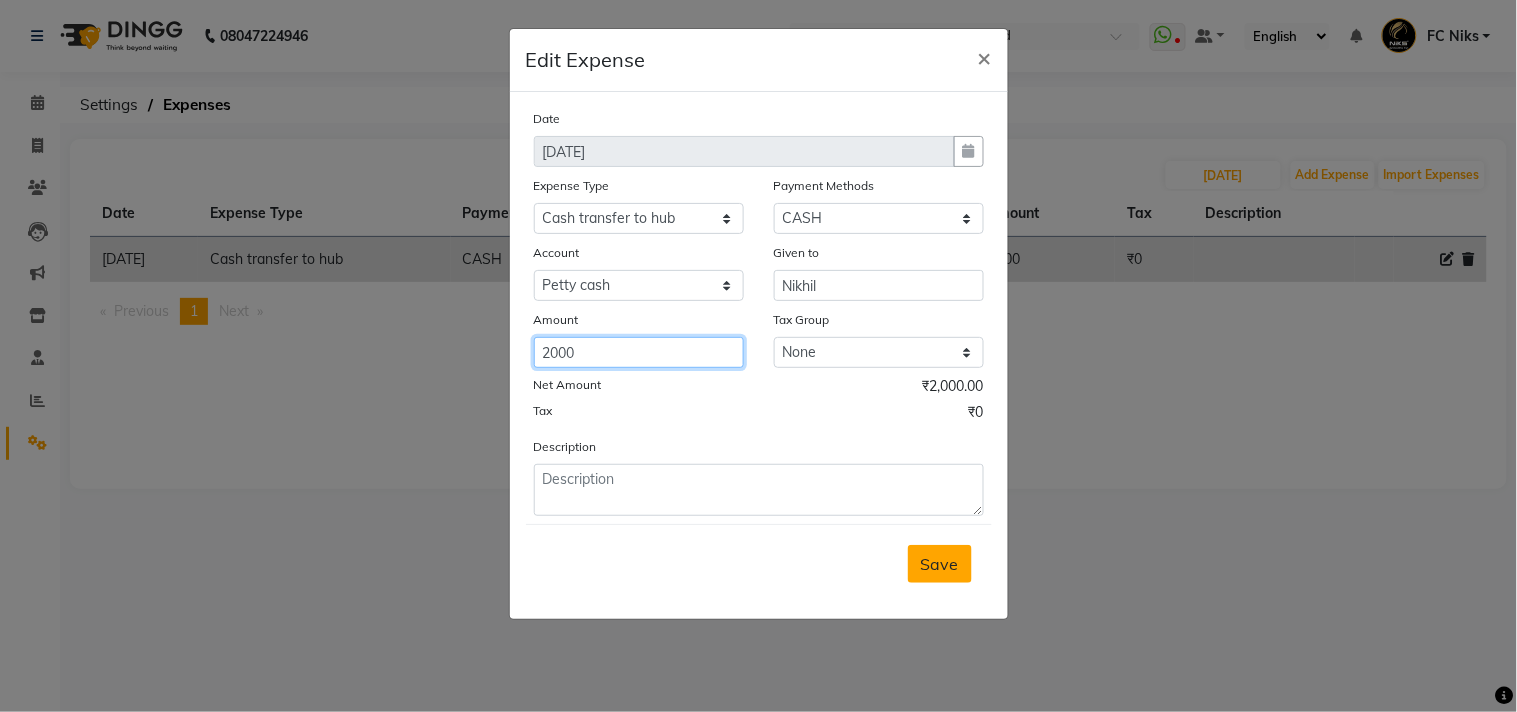 type on "2000" 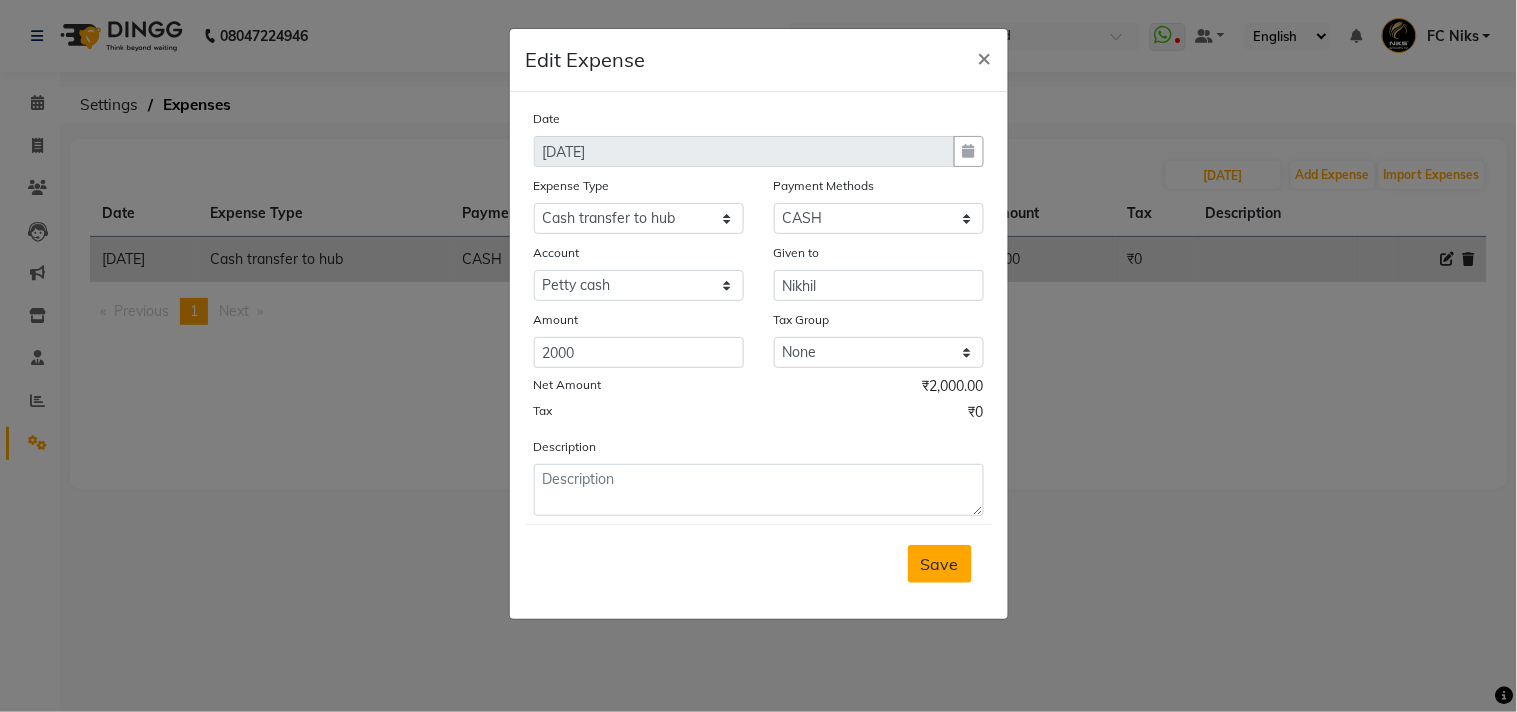 click on "Save" at bounding box center [940, 564] 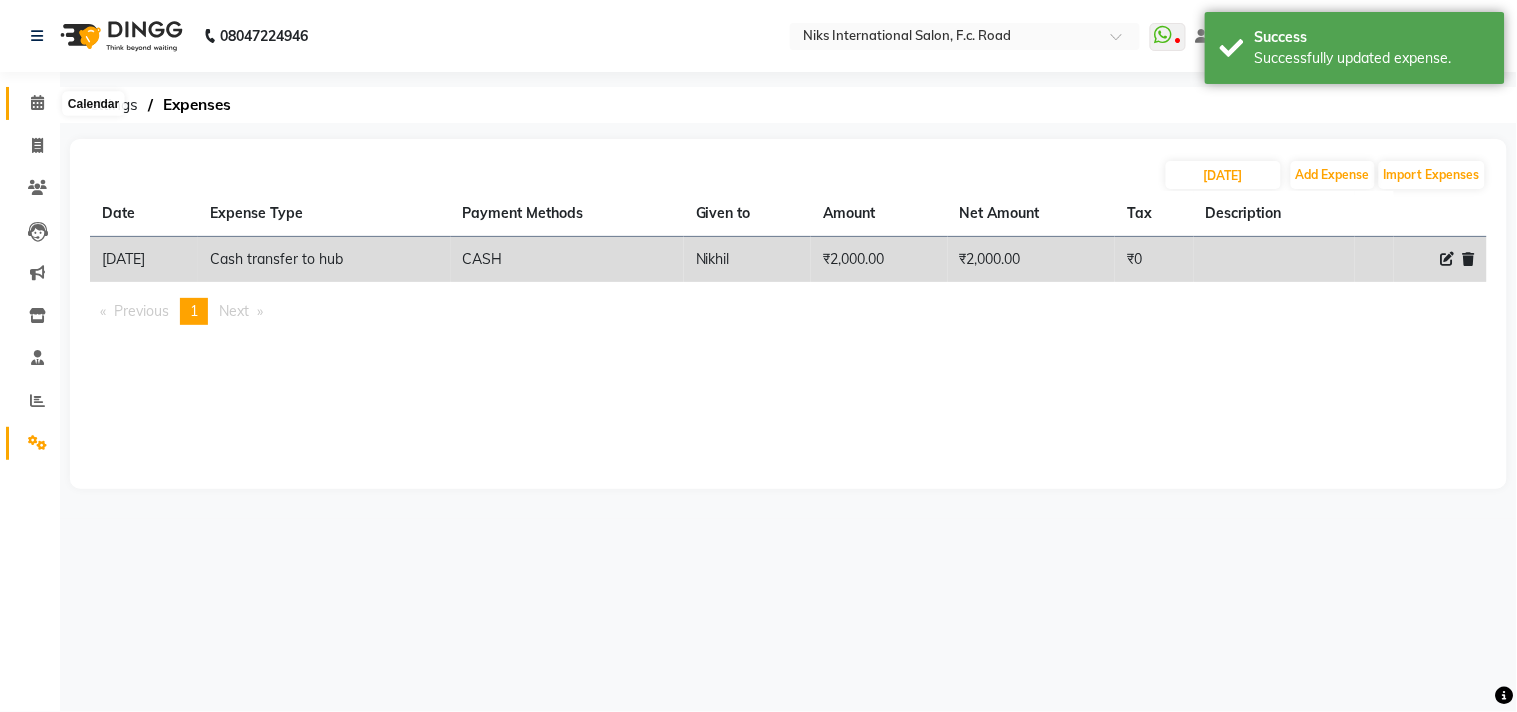 click 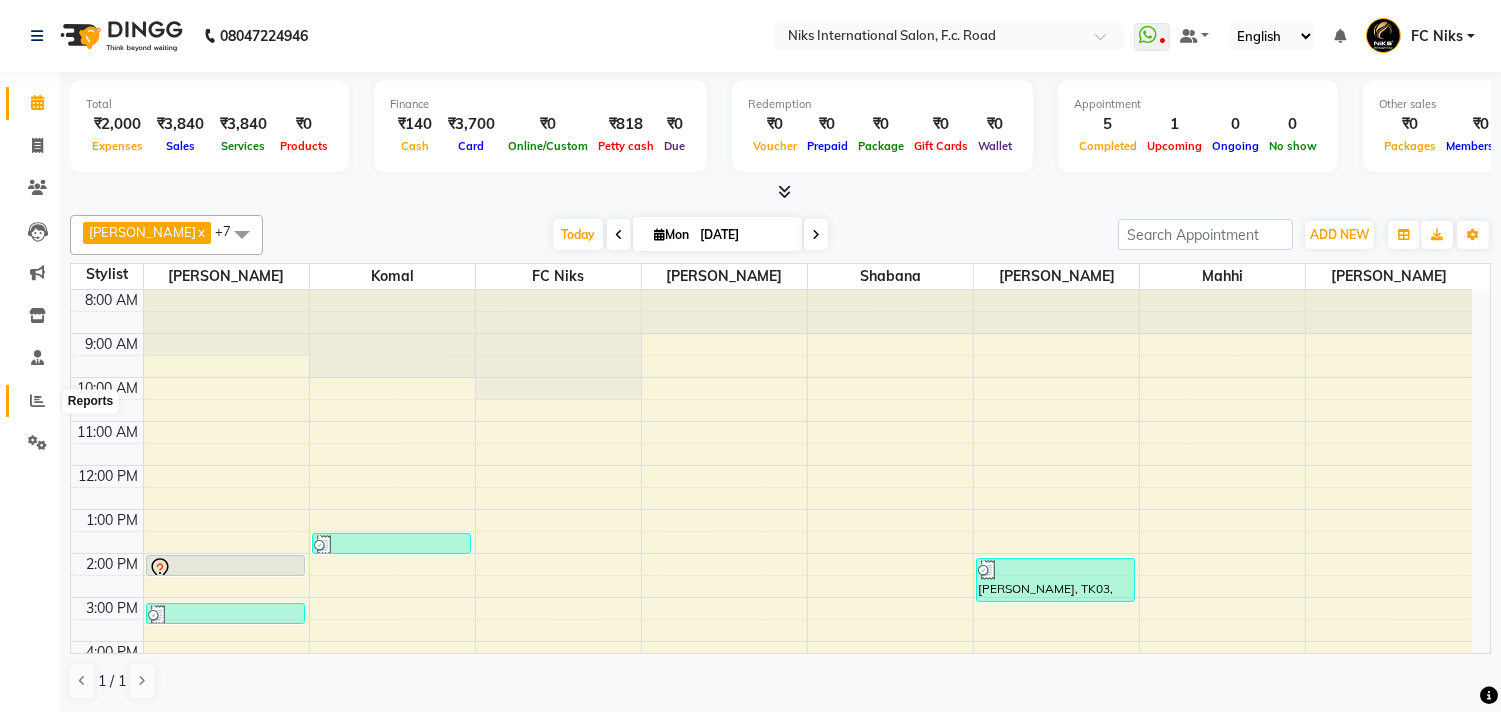 click 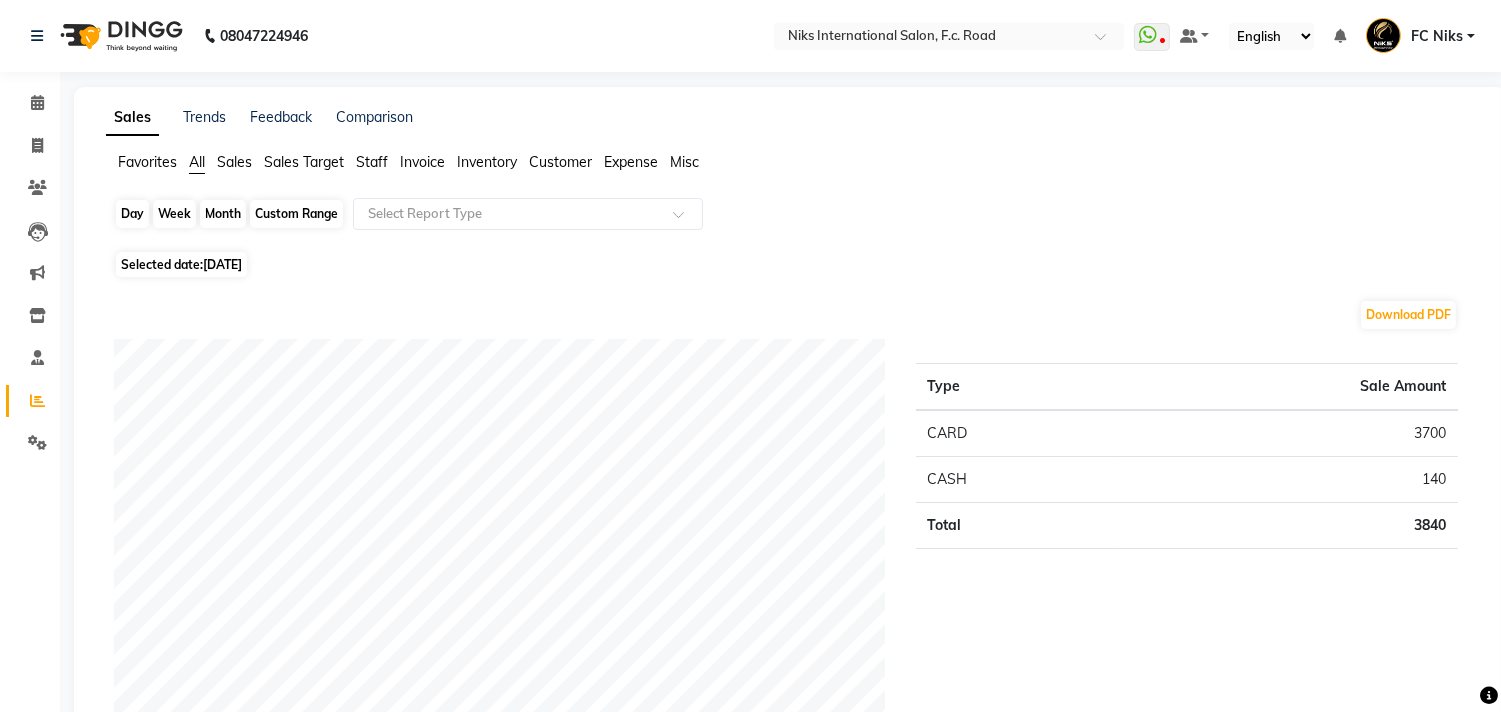 click on "Day" 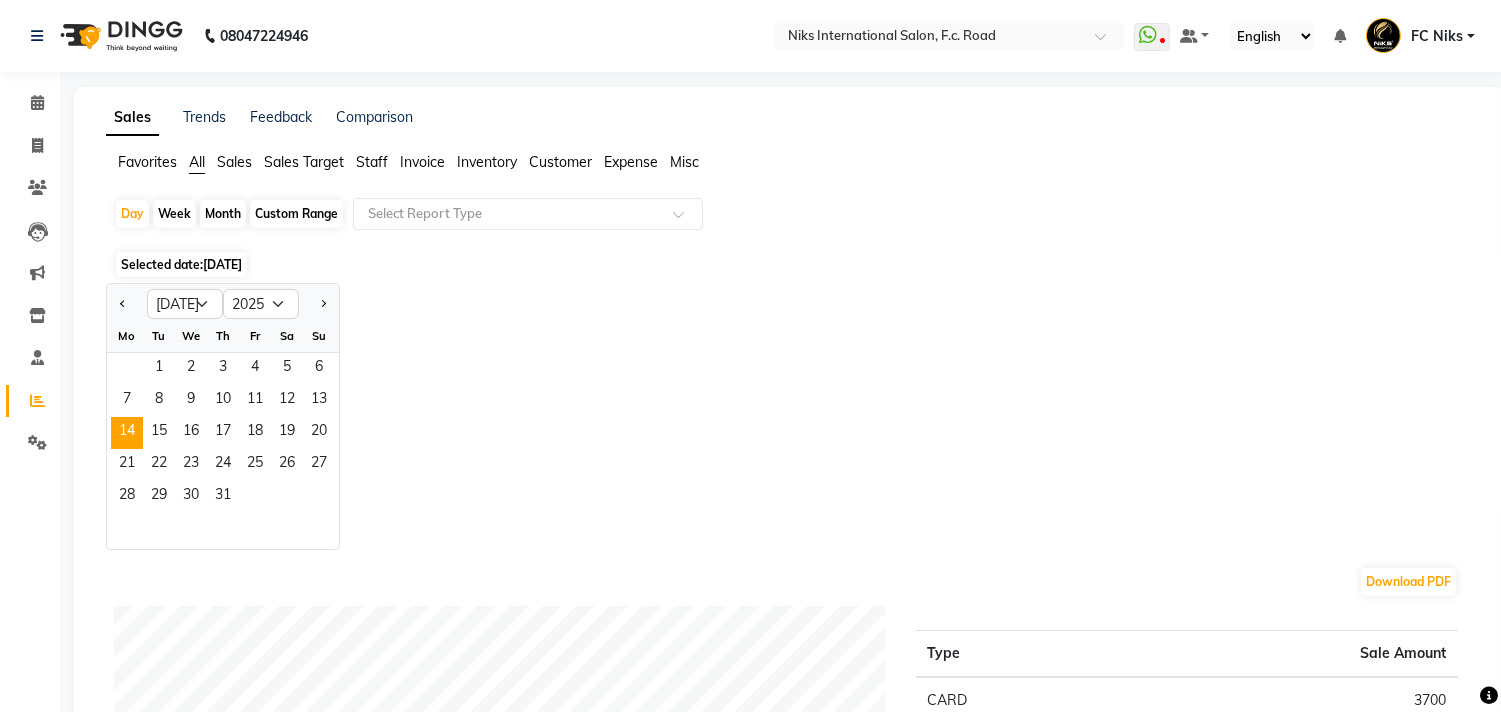 click on "Month" 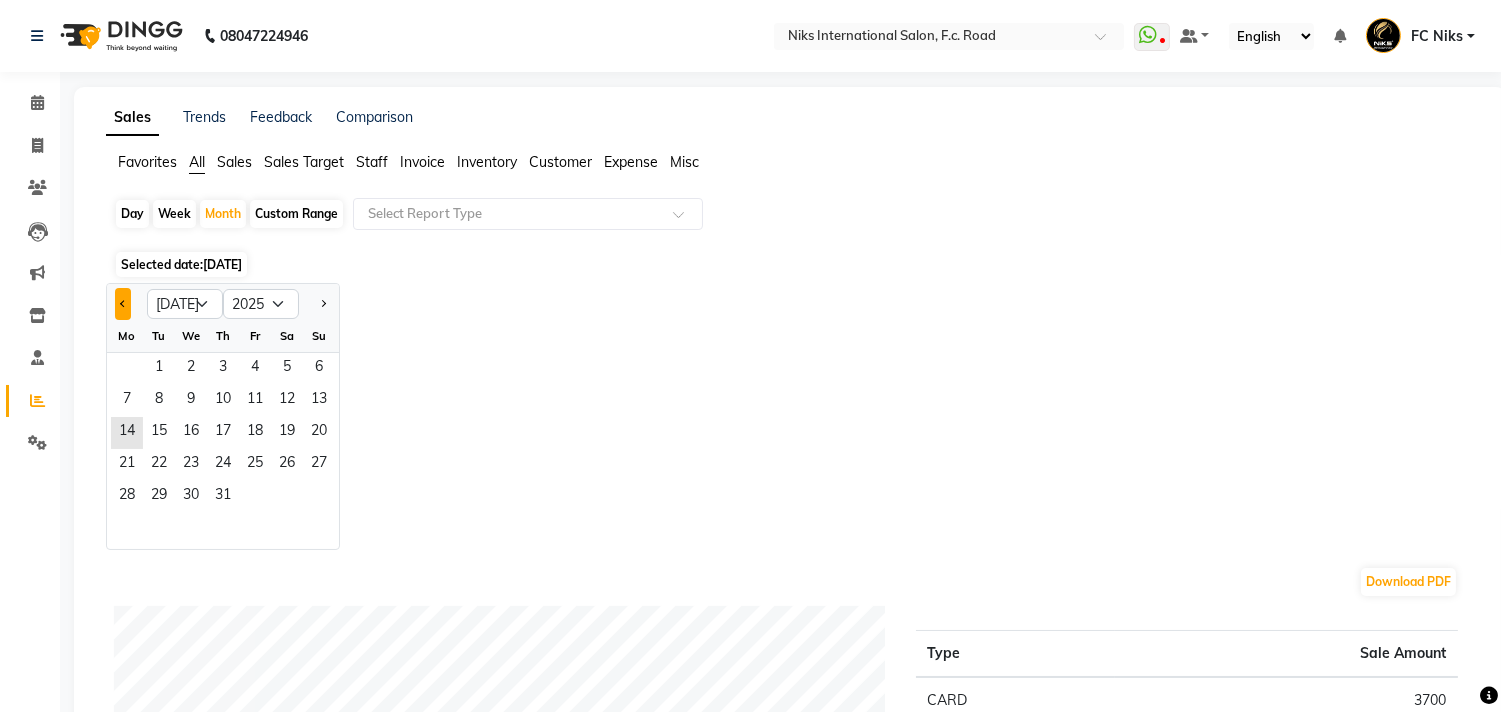 click 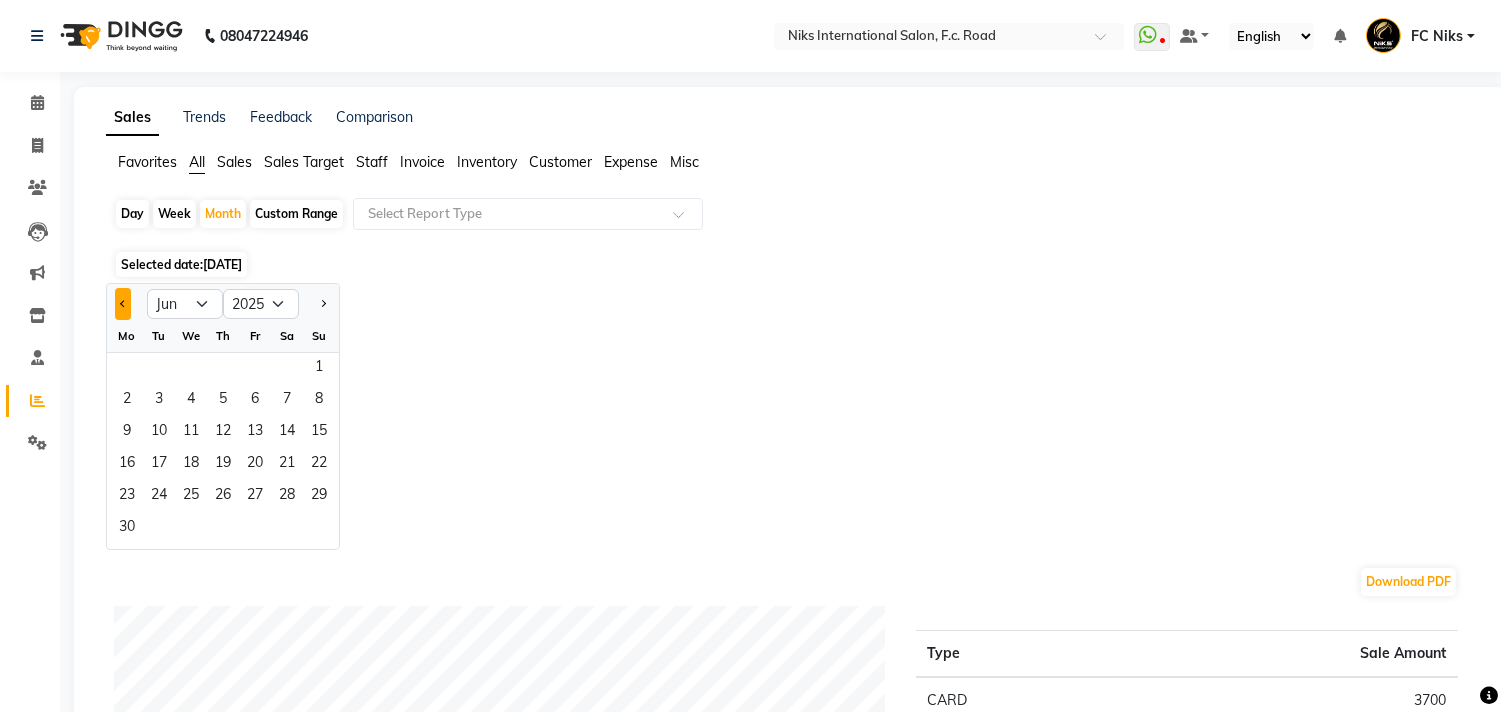 click 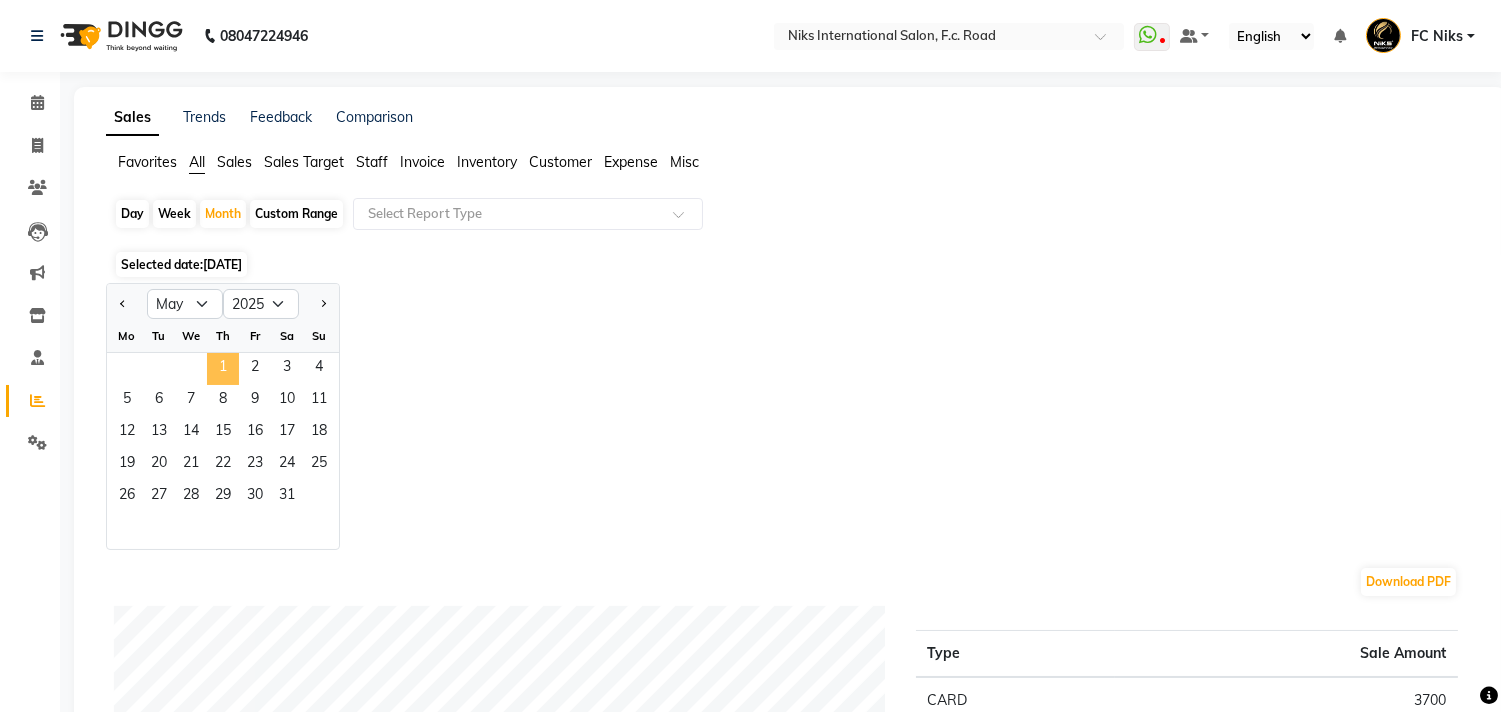click on "1" 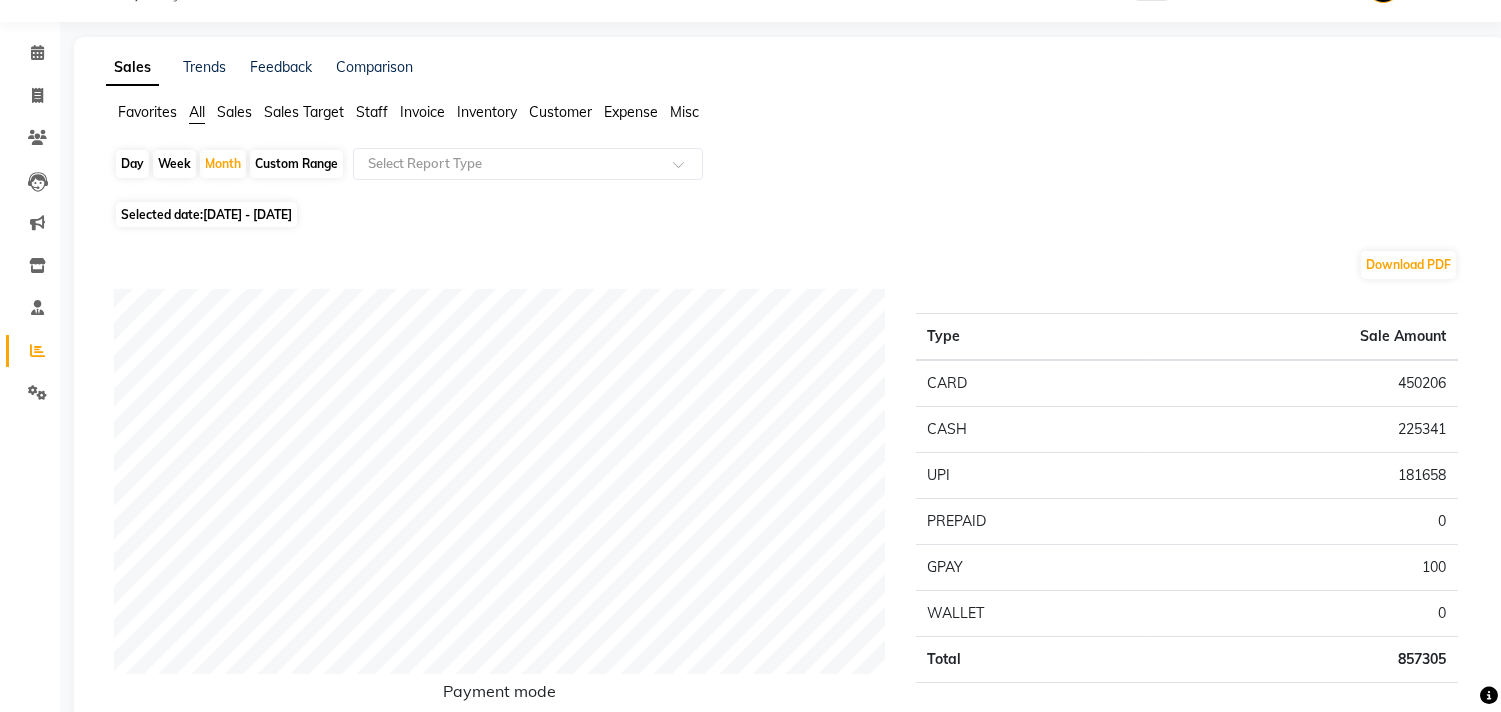 scroll, scrollTop: 0, scrollLeft: 0, axis: both 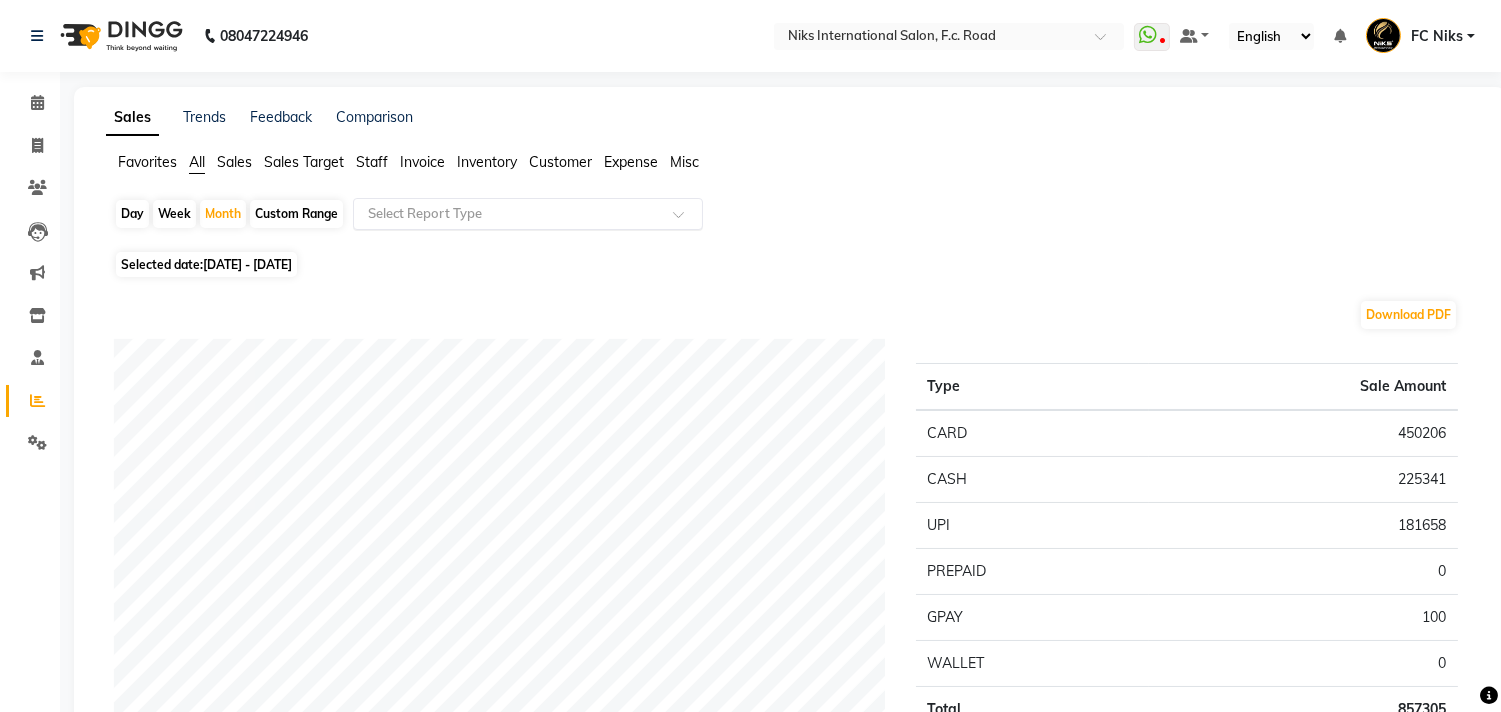 click 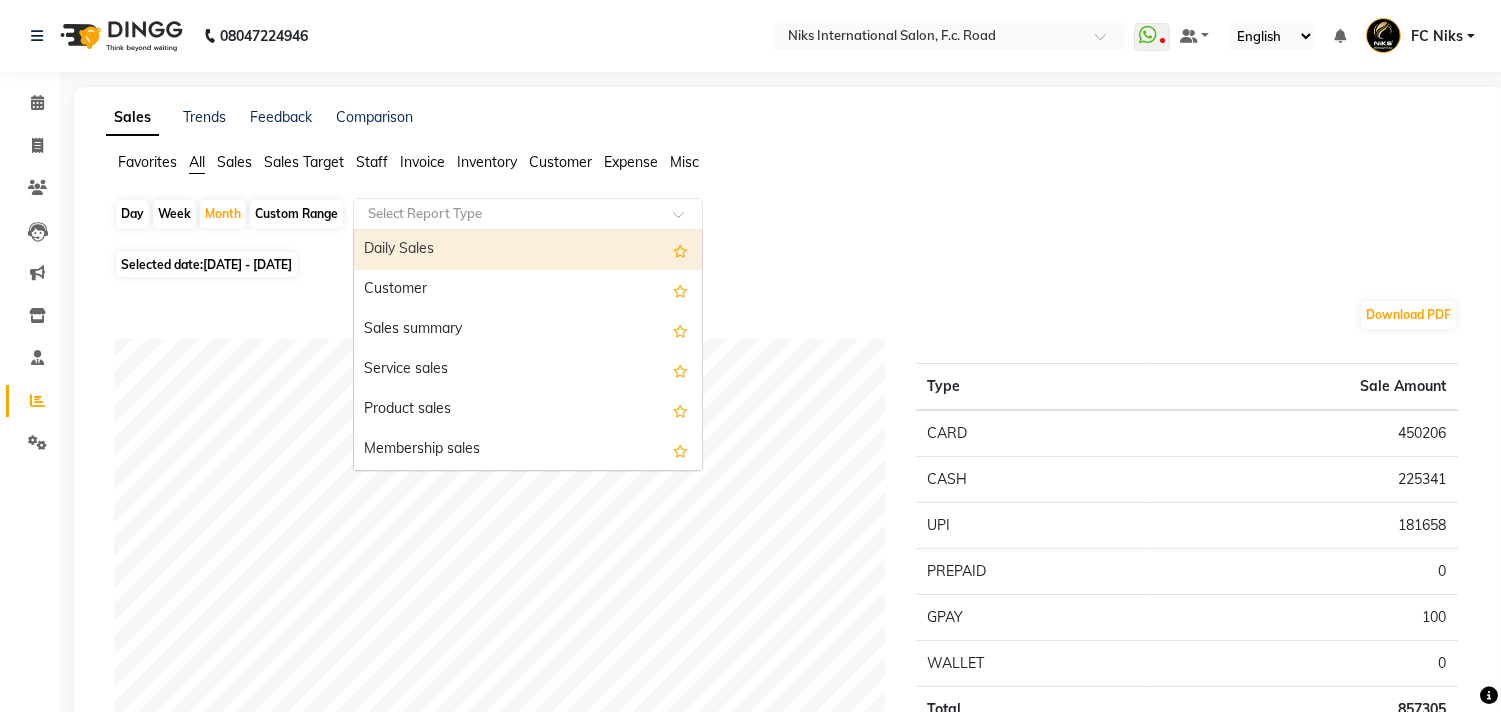click on "Staff" 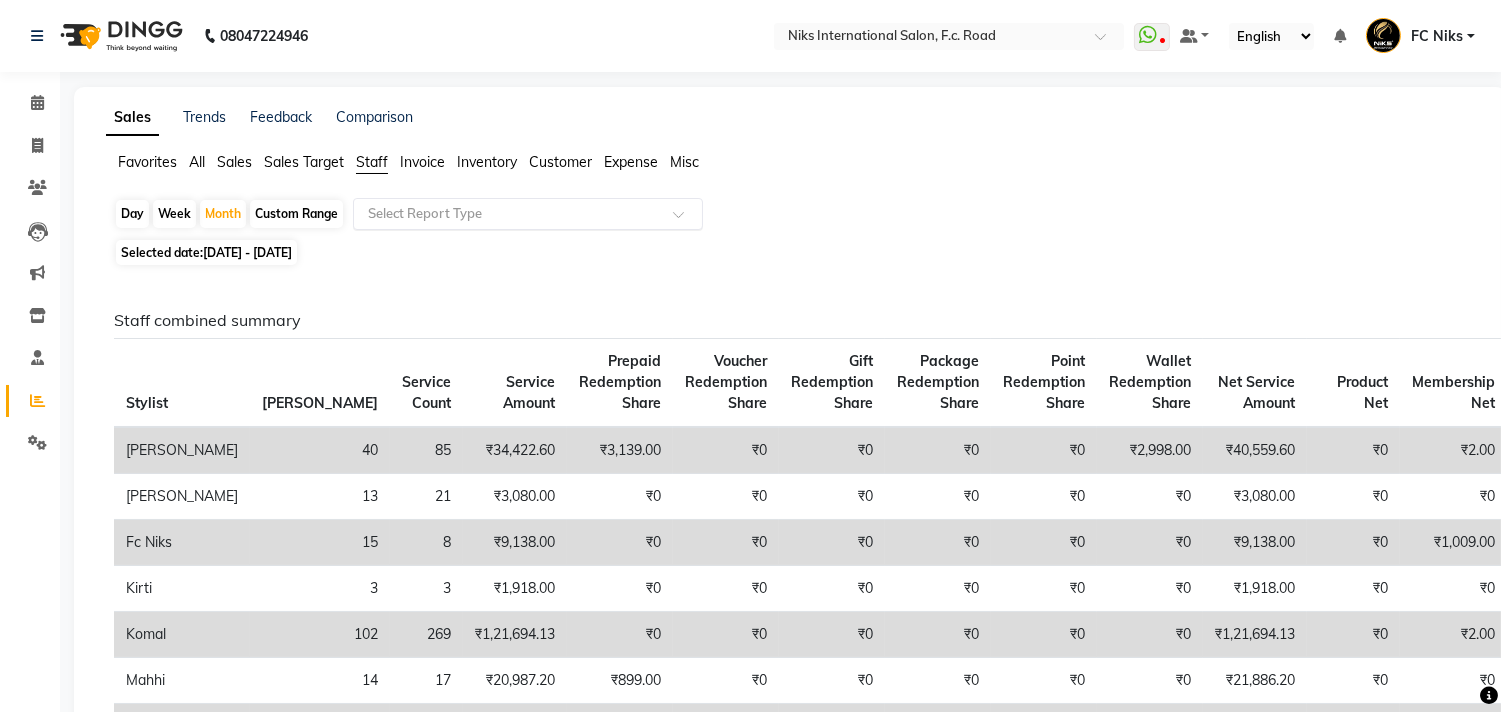 click 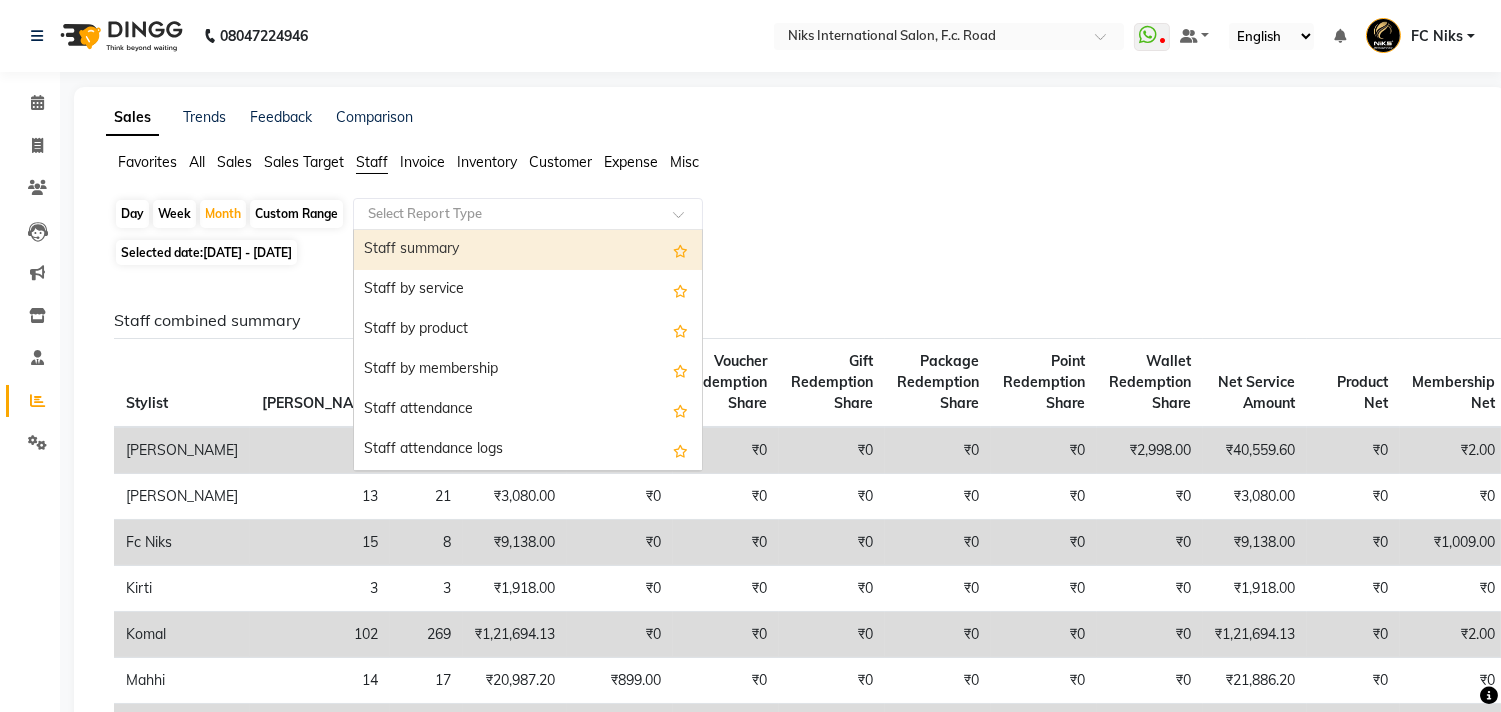 click on "Staff summary" at bounding box center (528, 250) 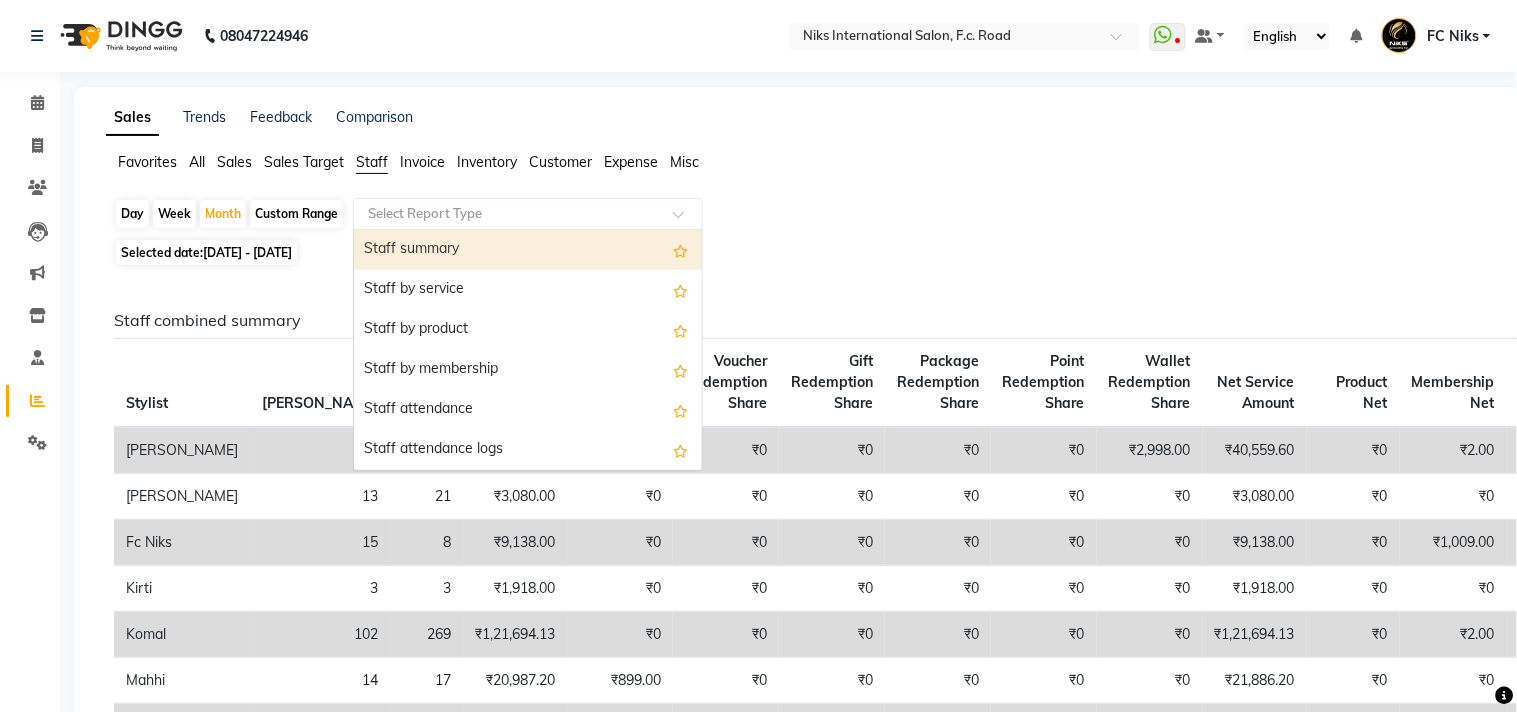 select on "full_report" 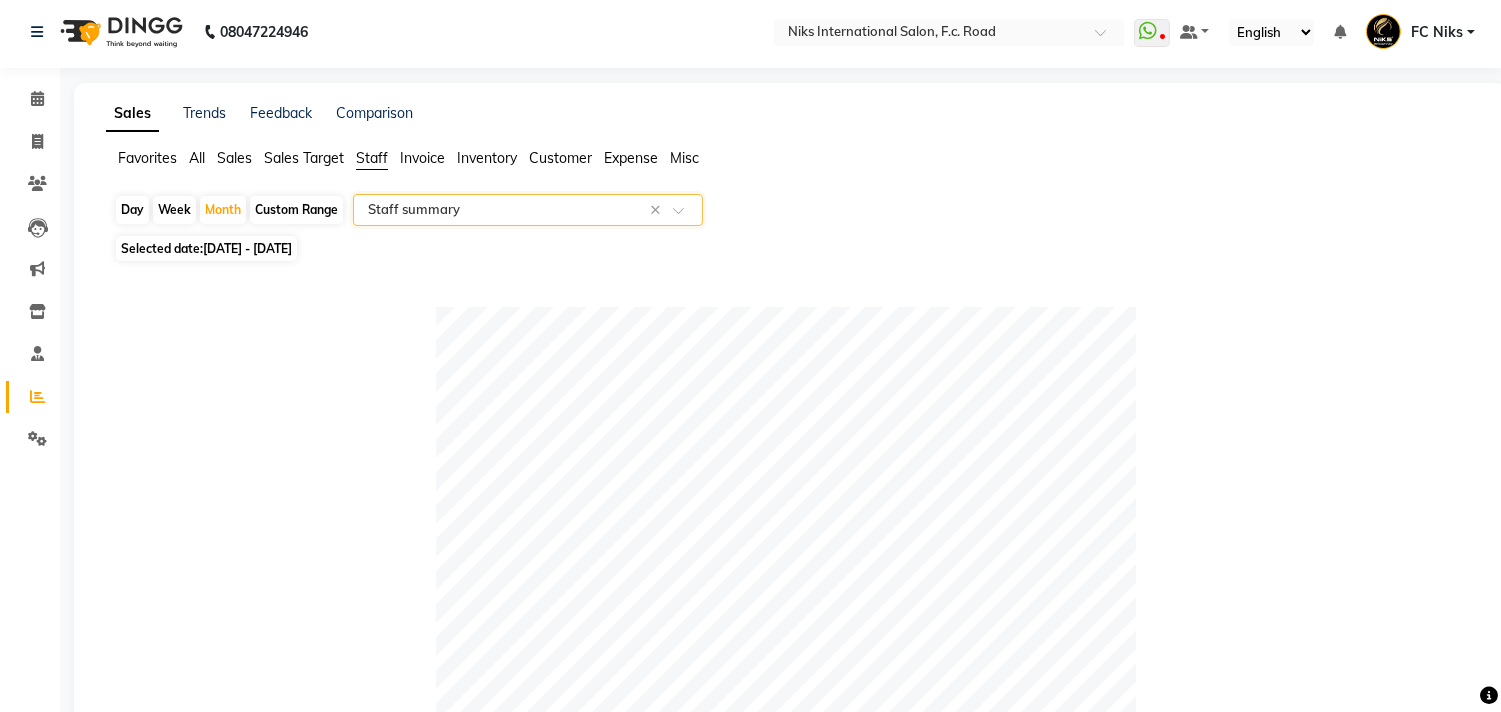 scroll, scrollTop: 0, scrollLeft: 0, axis: both 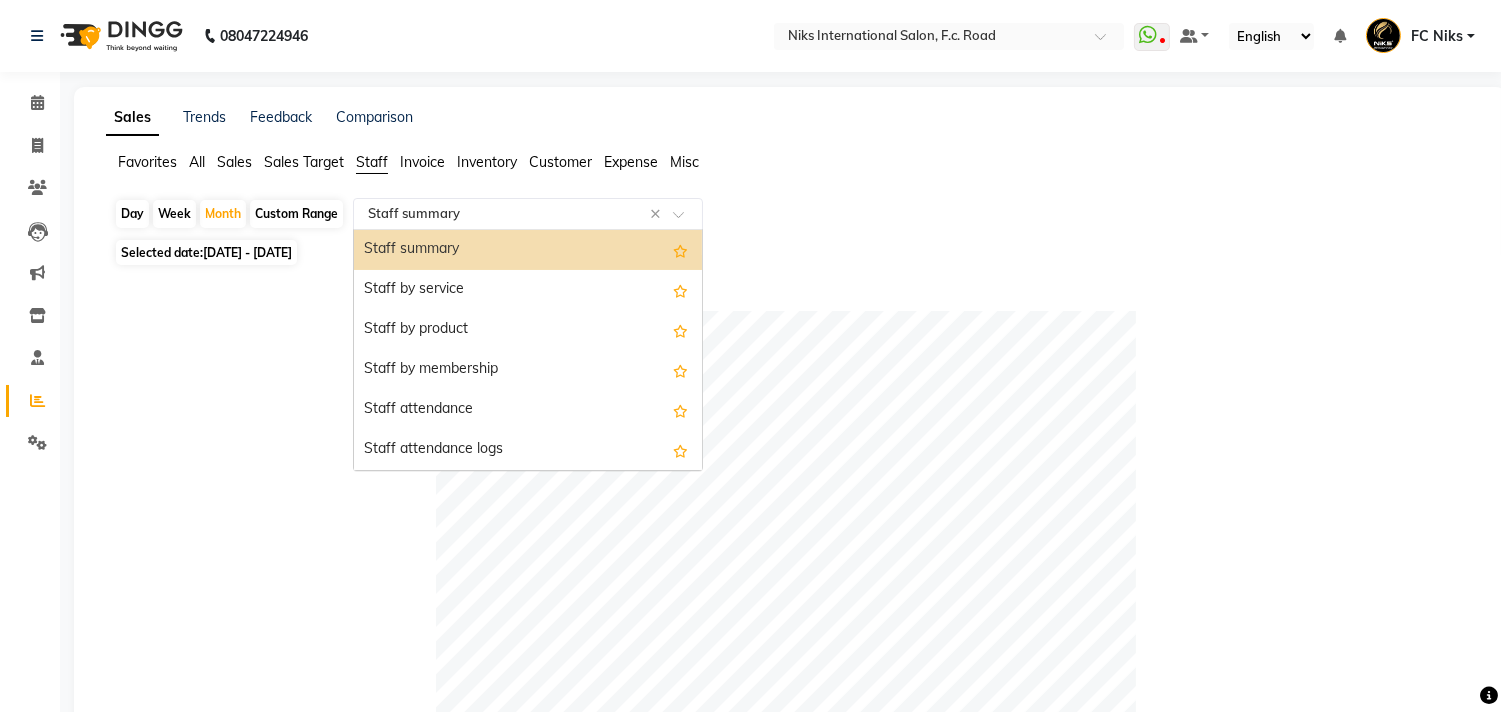 click on "Select Report Type × Staff summary ×" 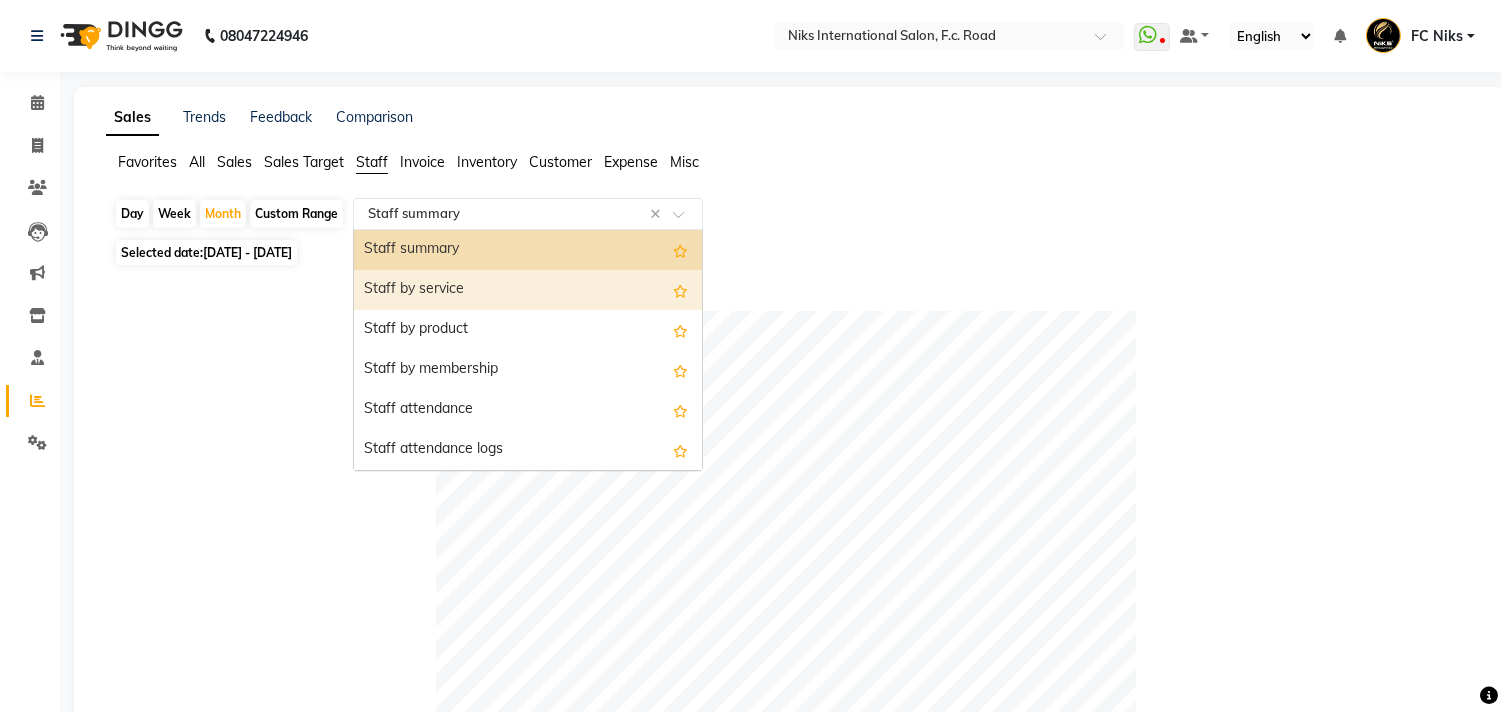 click on "Staff by service" at bounding box center (528, 290) 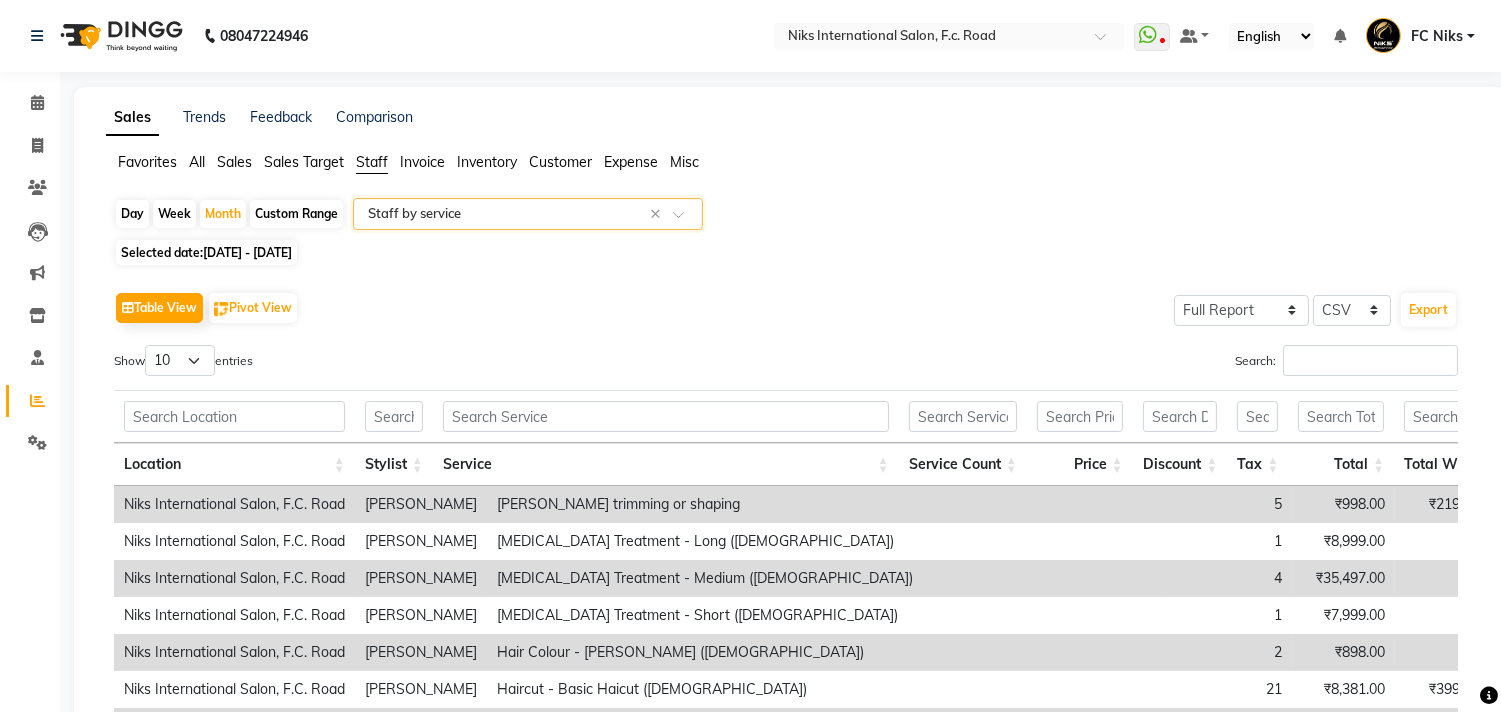 click 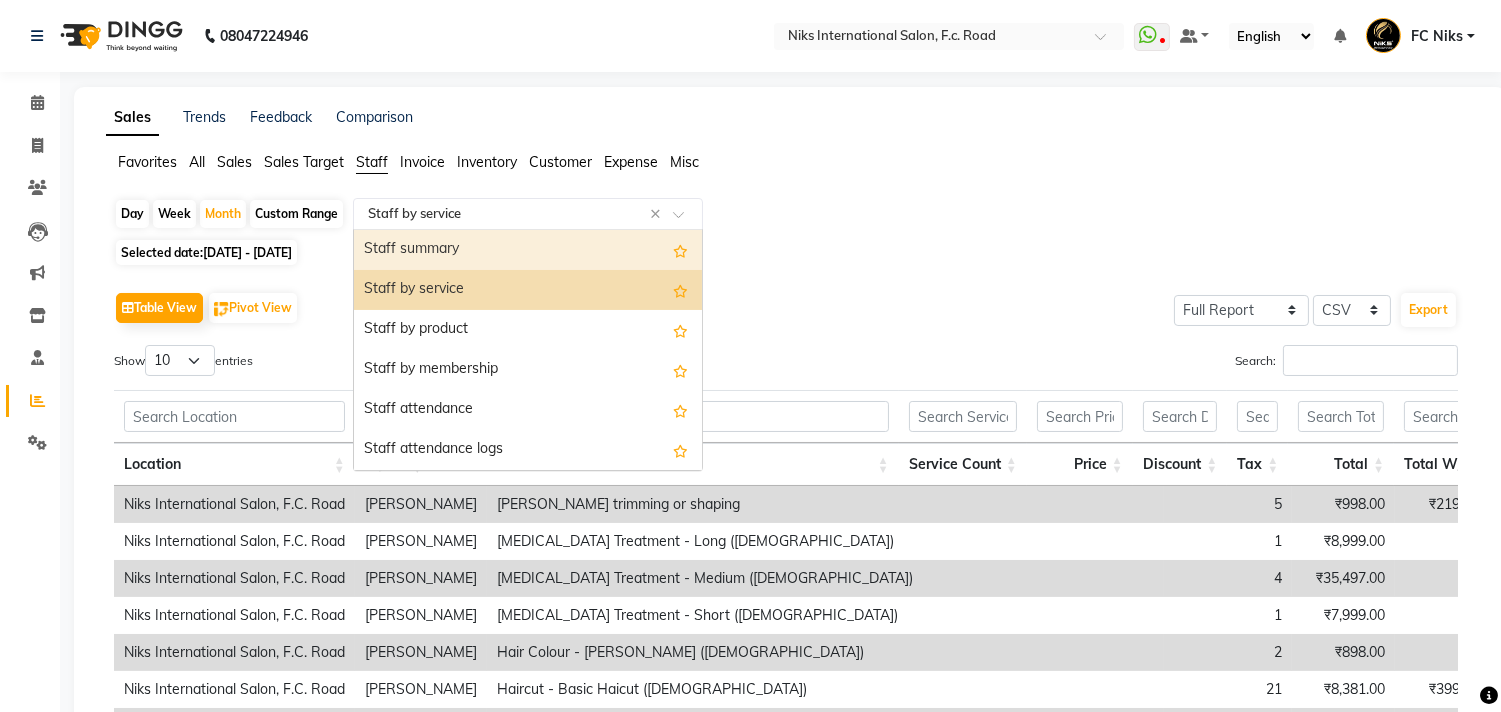 click on "Staff summary" at bounding box center (528, 250) 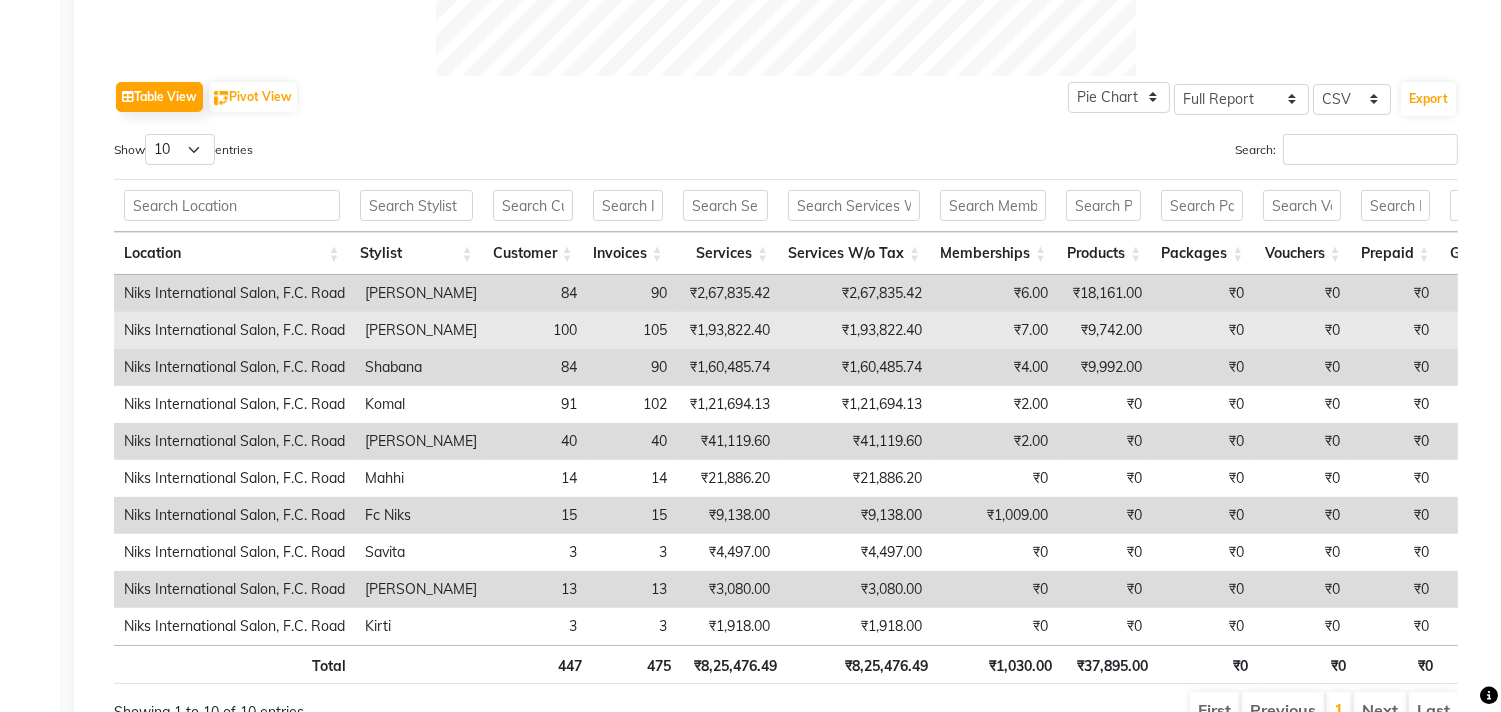 scroll, scrollTop: 1000, scrollLeft: 0, axis: vertical 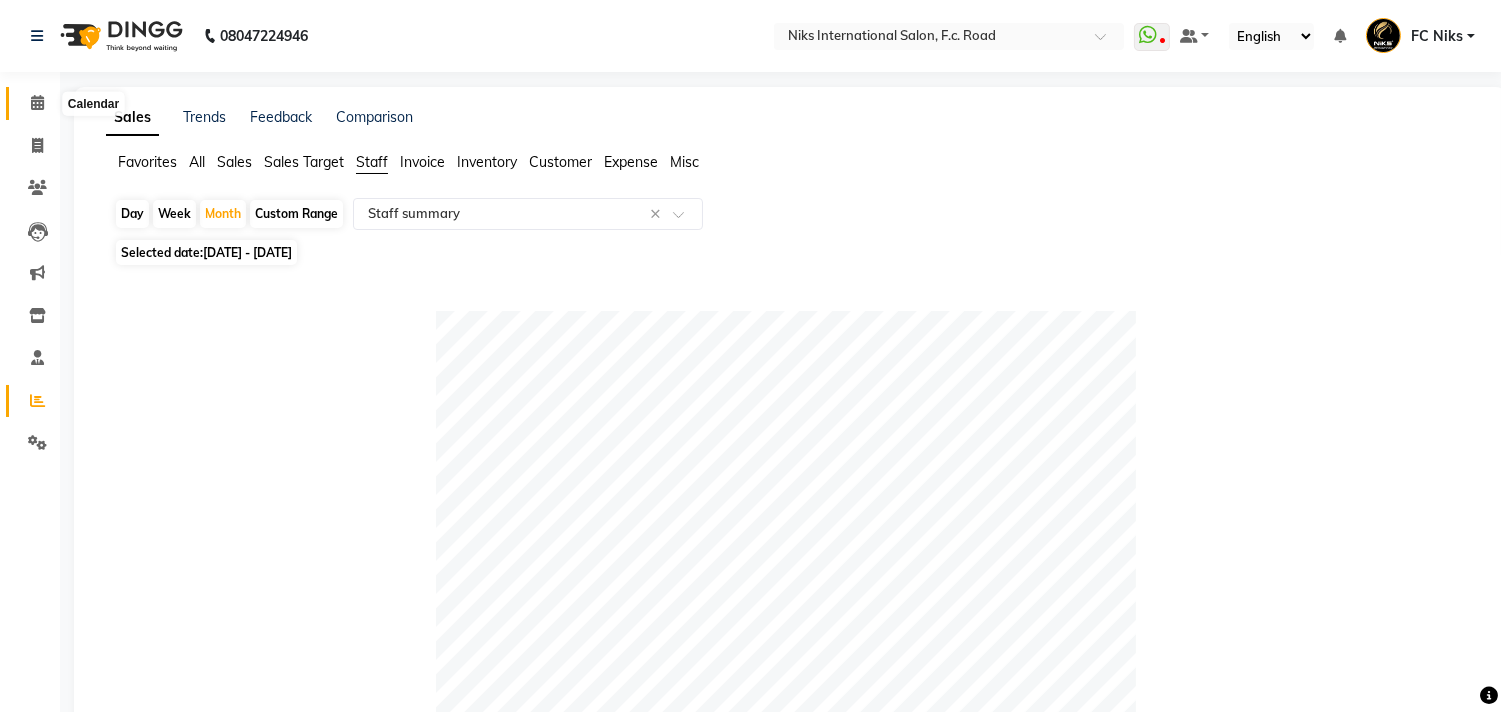 click 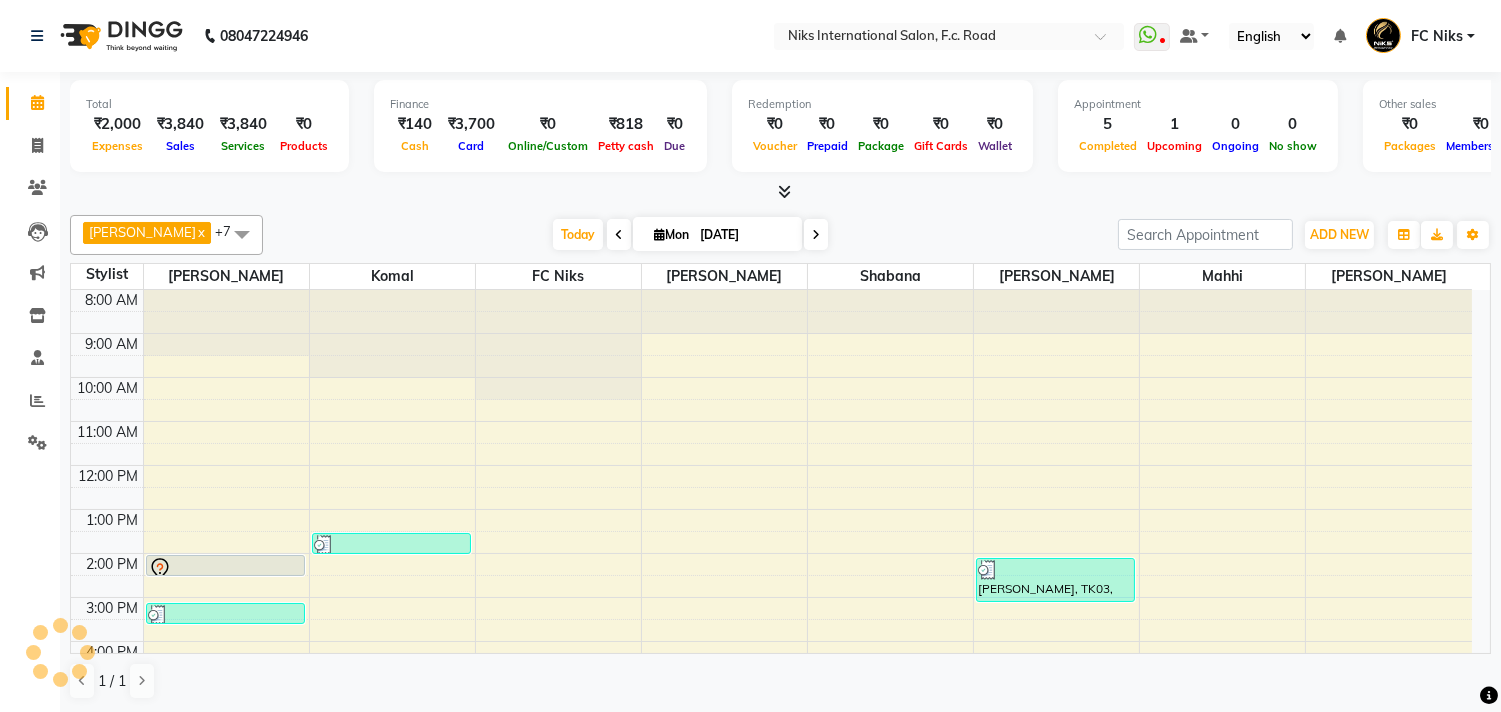 scroll, scrollTop: 0, scrollLeft: 0, axis: both 